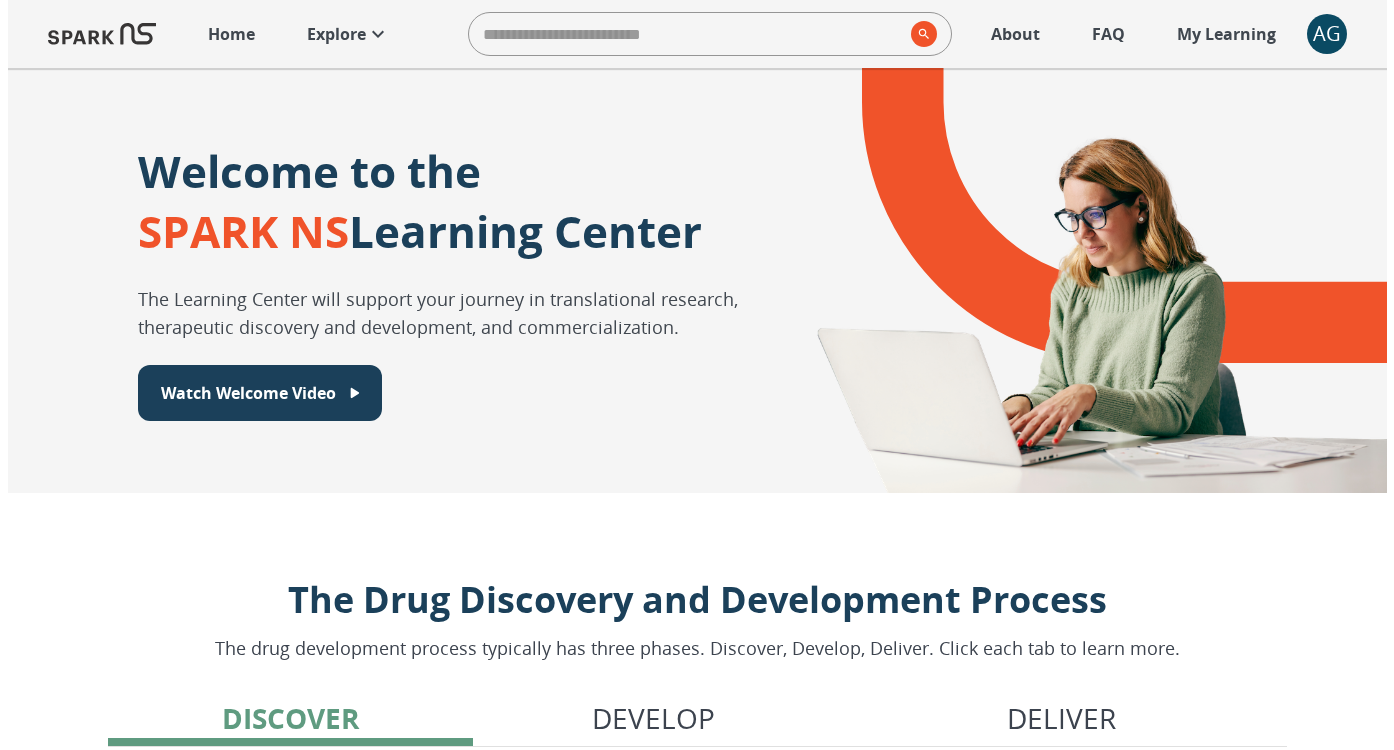 scroll, scrollTop: 0, scrollLeft: 0, axis: both 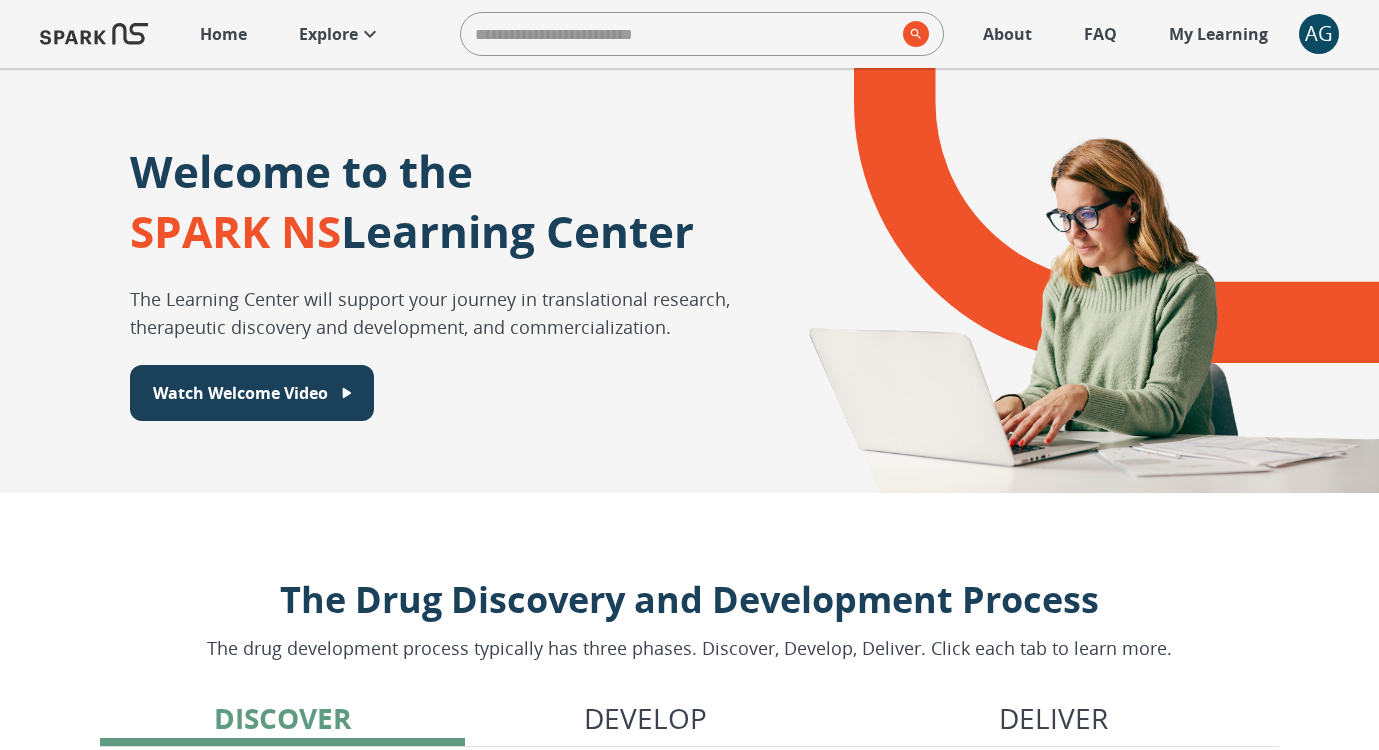 click on "About" at bounding box center (1007, 34) 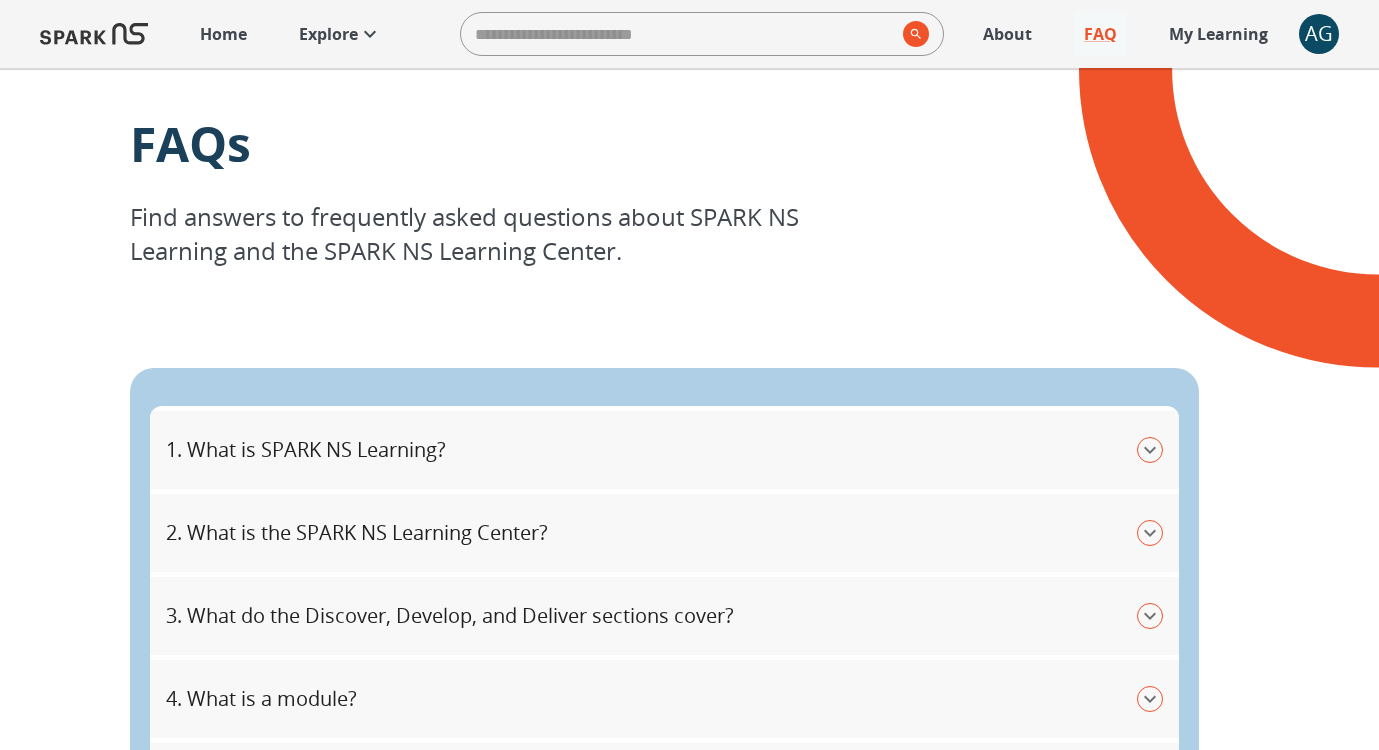 click on "My Learning" at bounding box center (1218, 34) 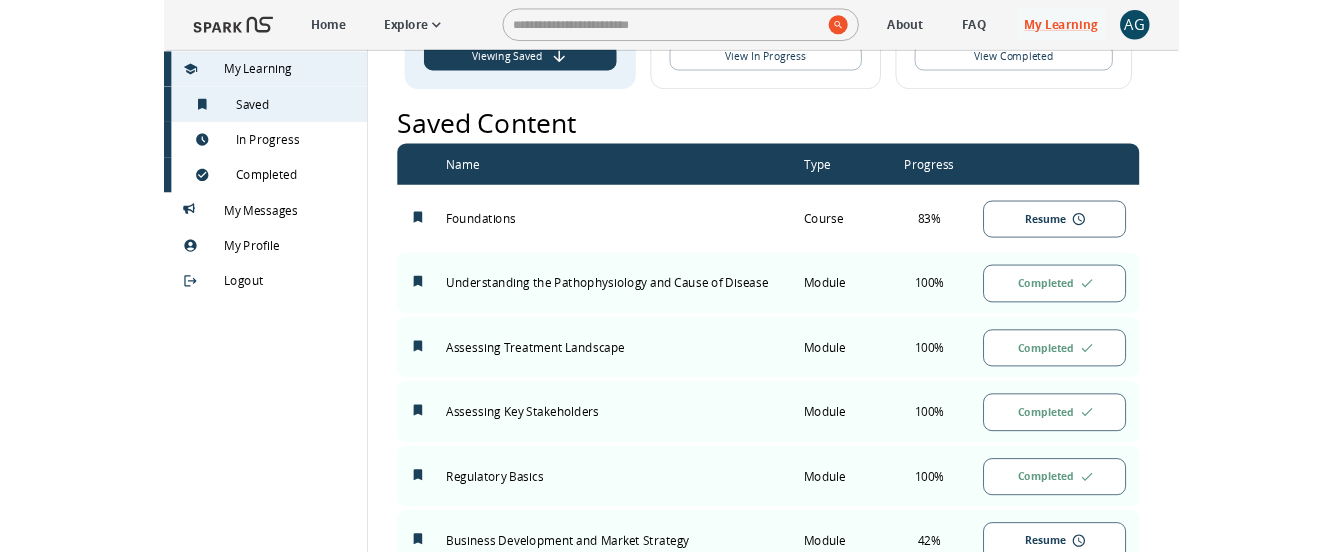 scroll, scrollTop: 0, scrollLeft: 0, axis: both 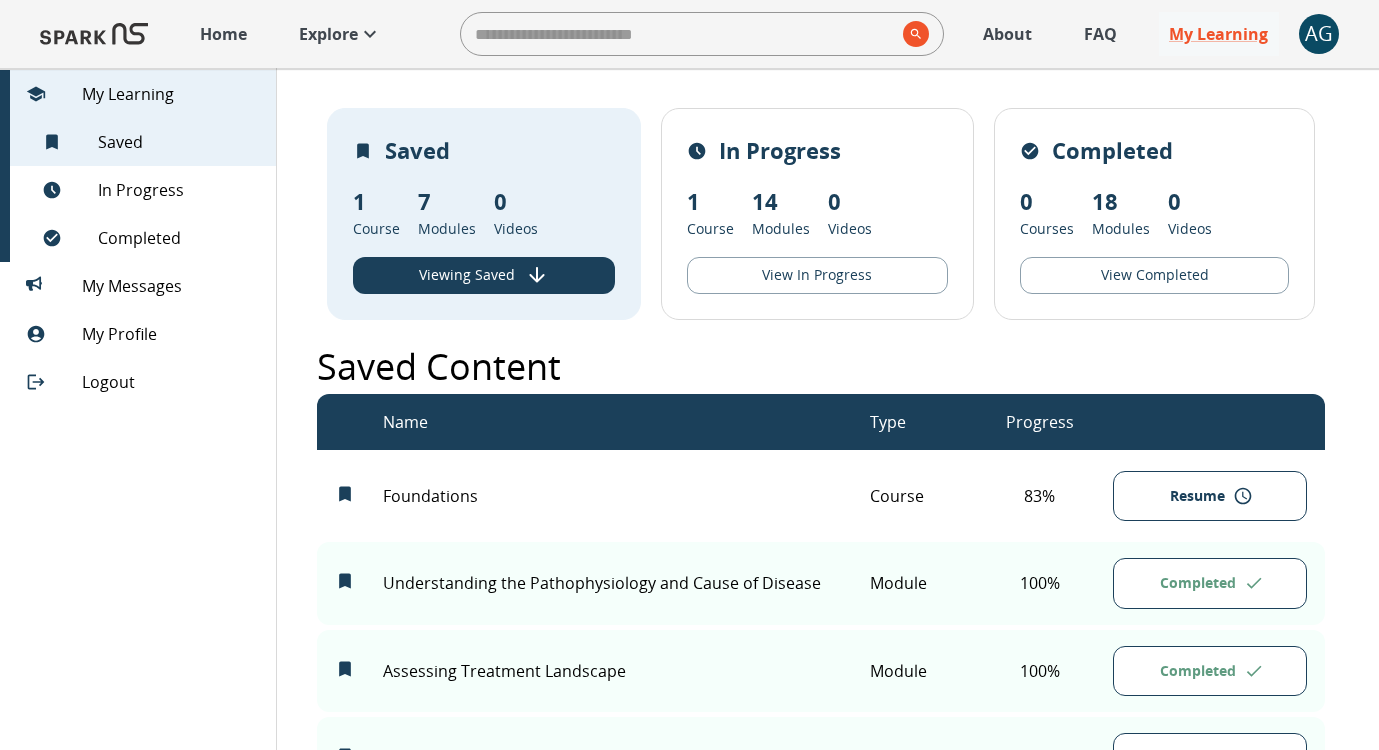 click on "AG" at bounding box center [1319, 34] 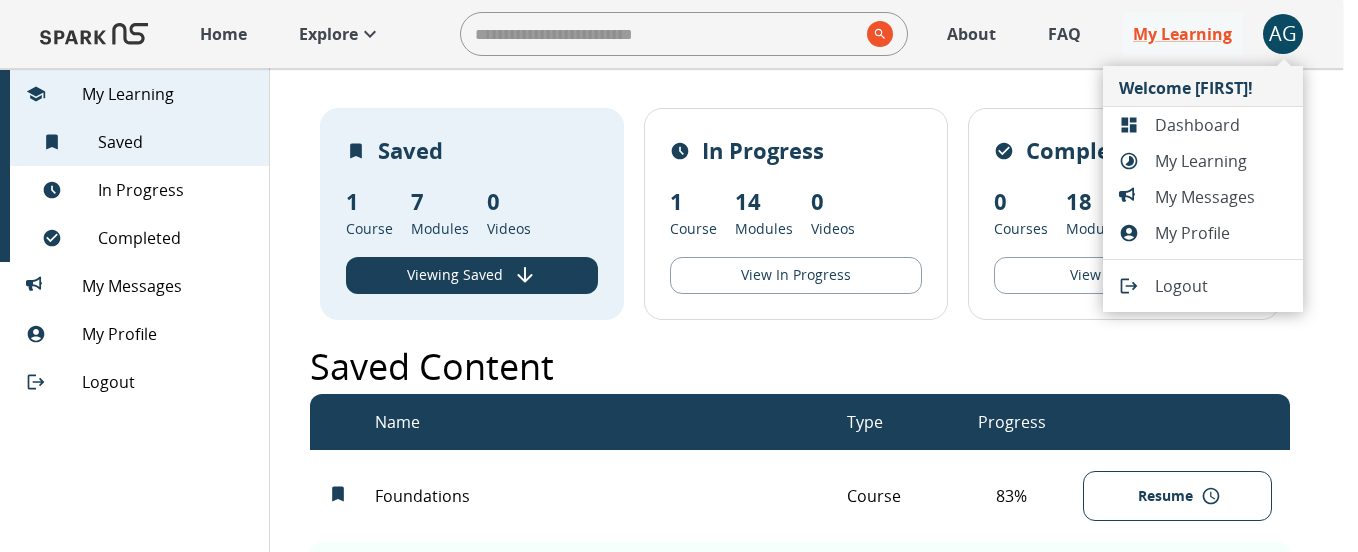 click at bounding box center (679, 276) 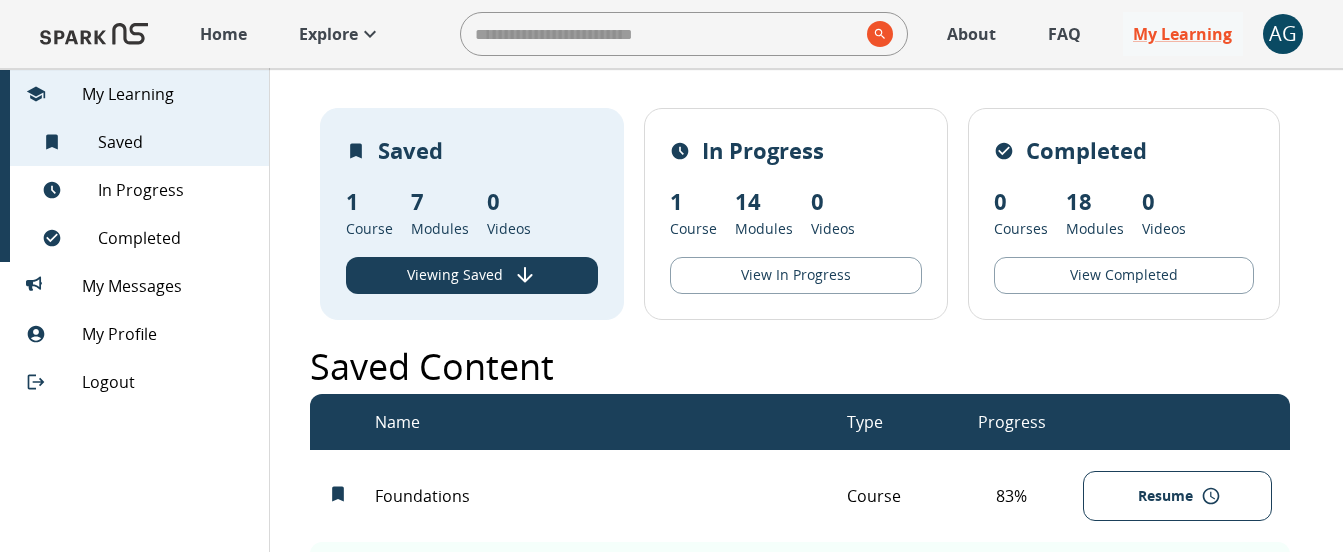 click on "Home" at bounding box center [223, 34] 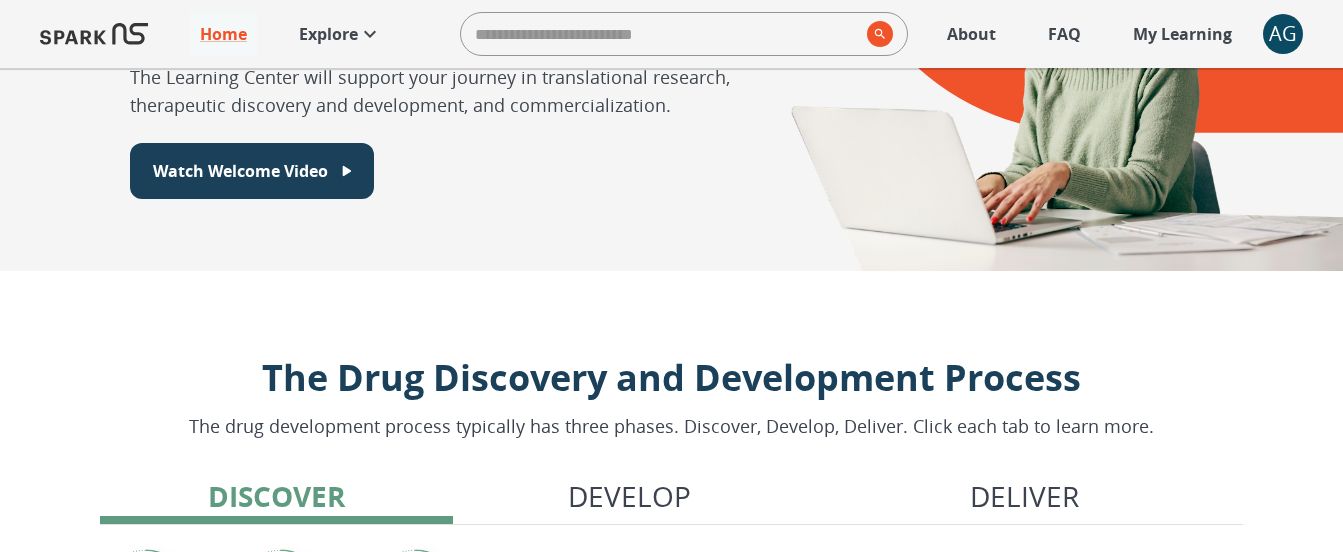 scroll, scrollTop: 0, scrollLeft: 0, axis: both 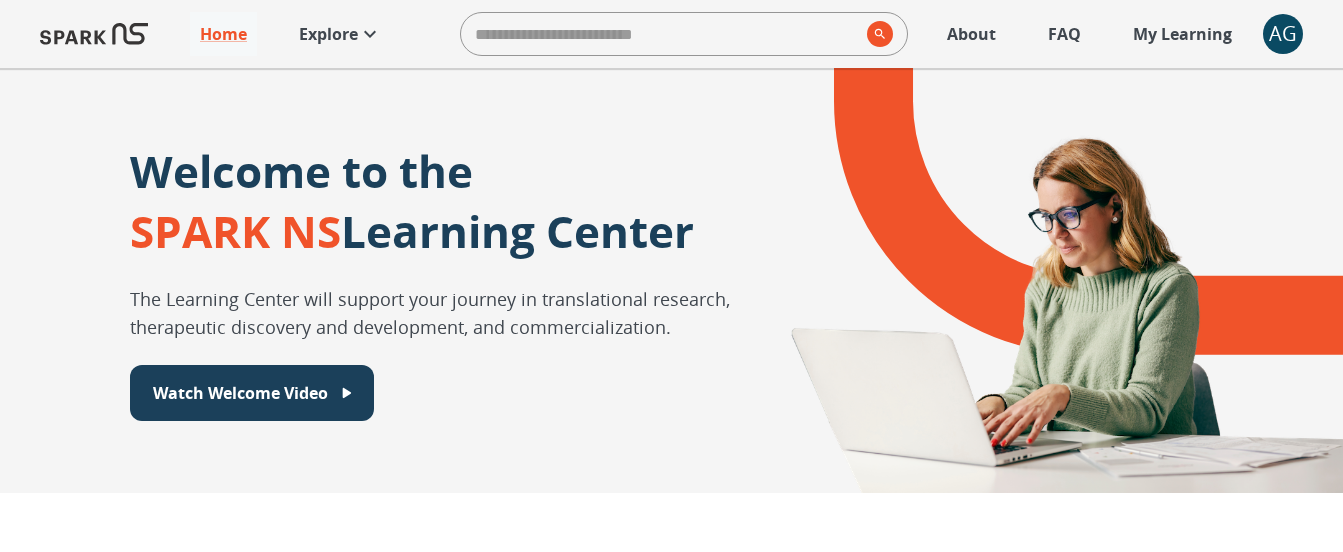 click on "About" at bounding box center [971, 34] 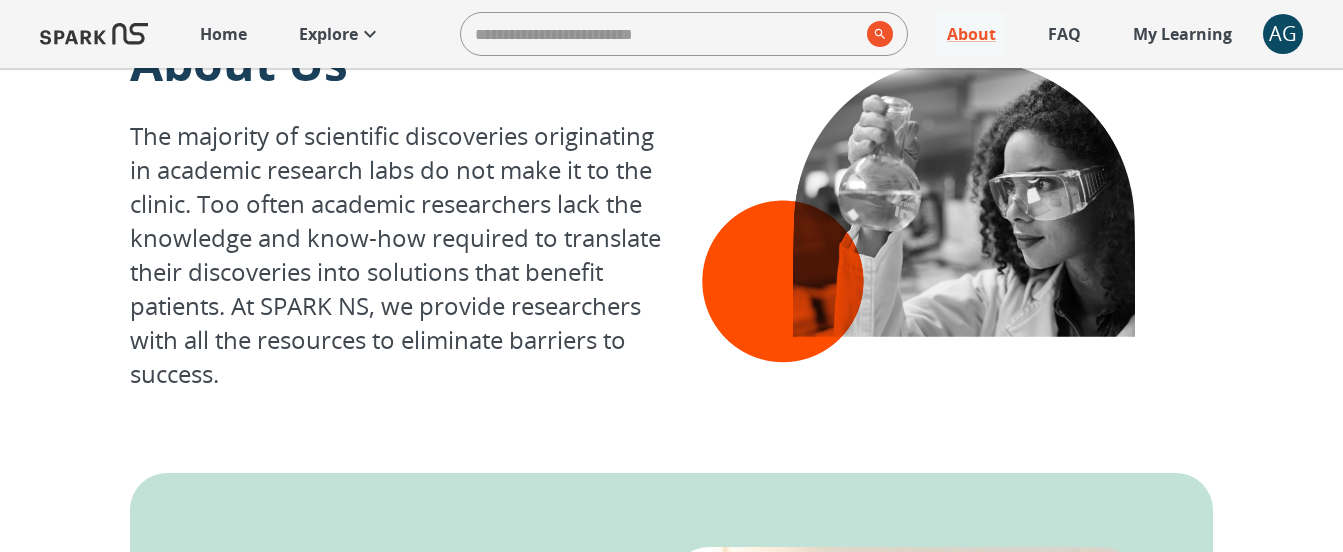 scroll, scrollTop: 0, scrollLeft: 0, axis: both 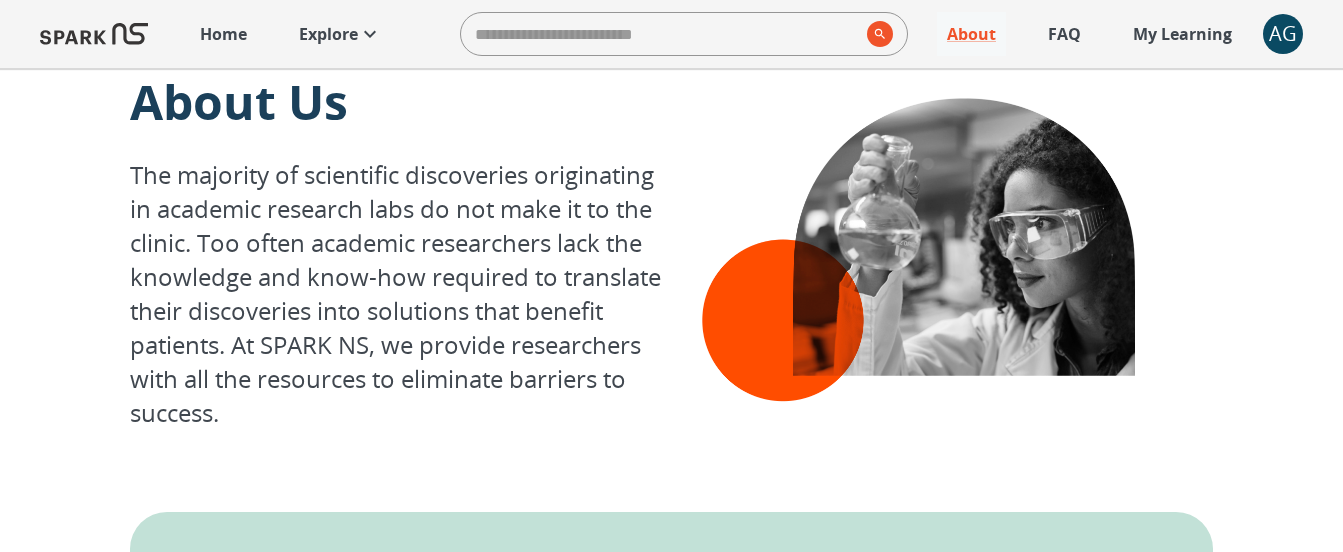 click 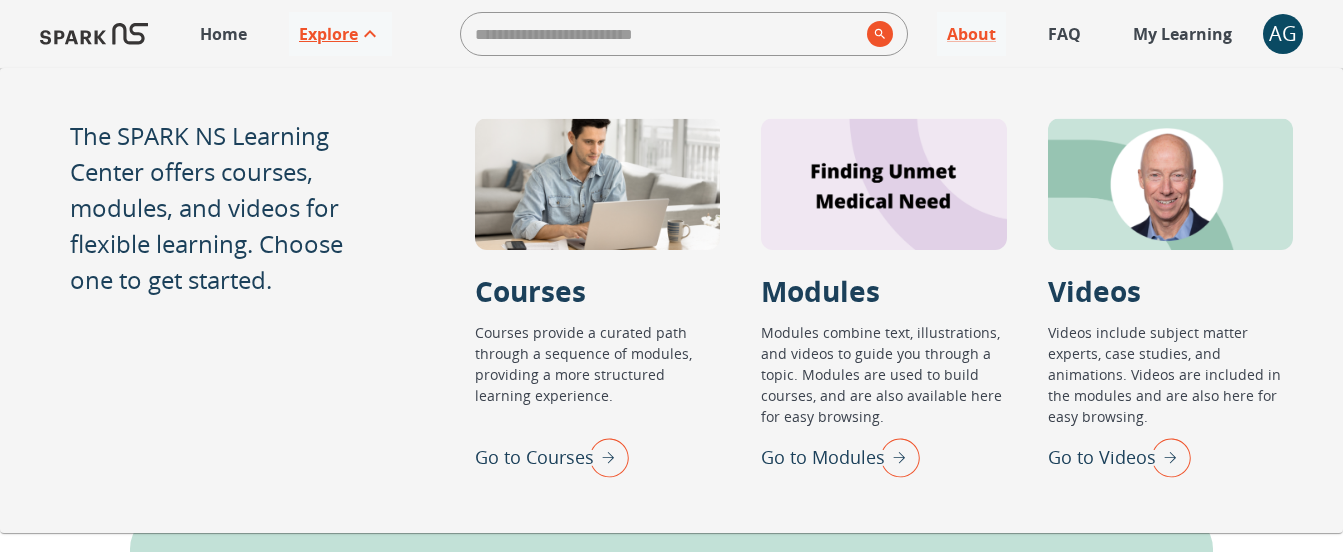 click at bounding box center (94, 34) 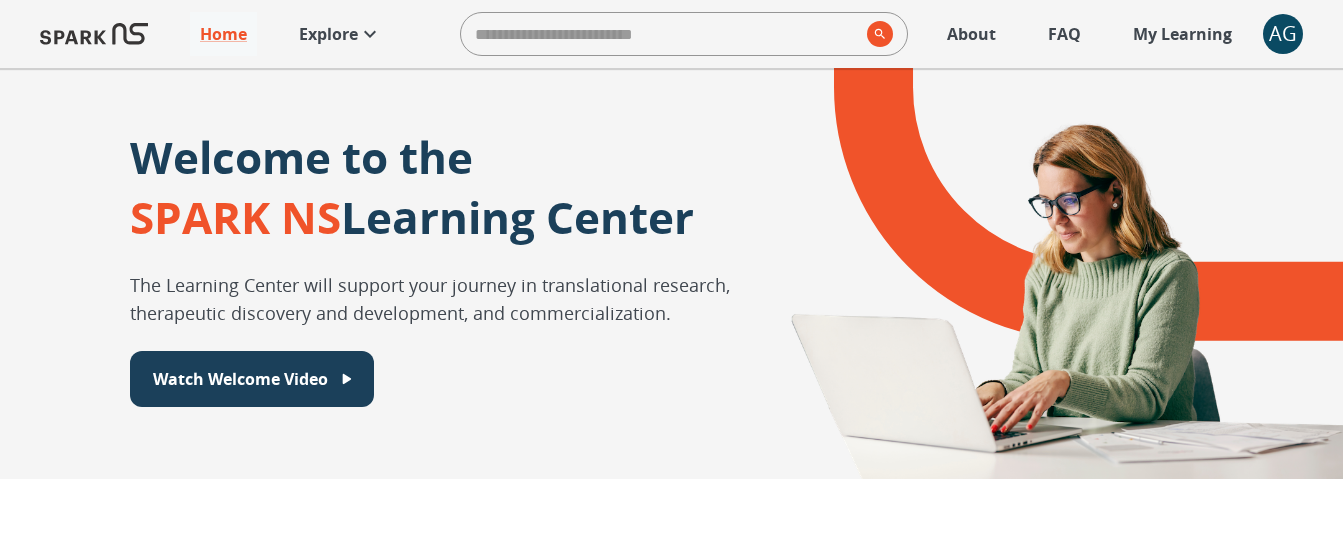 scroll, scrollTop: 0, scrollLeft: 0, axis: both 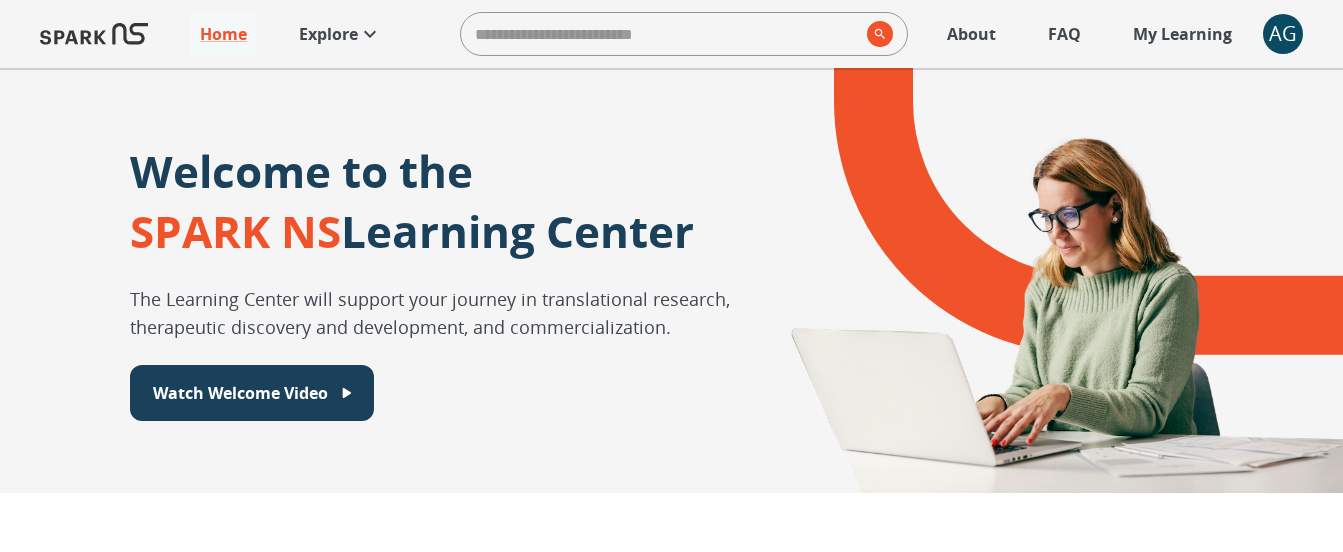 click at bounding box center (94, 34) 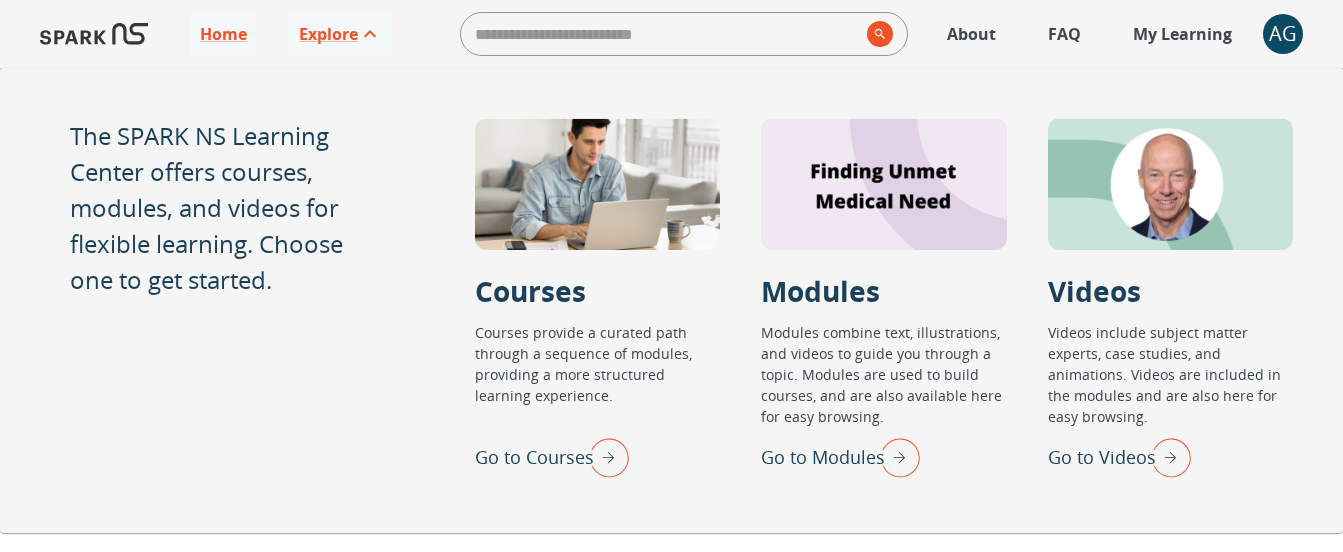 click at bounding box center (1166, 457) 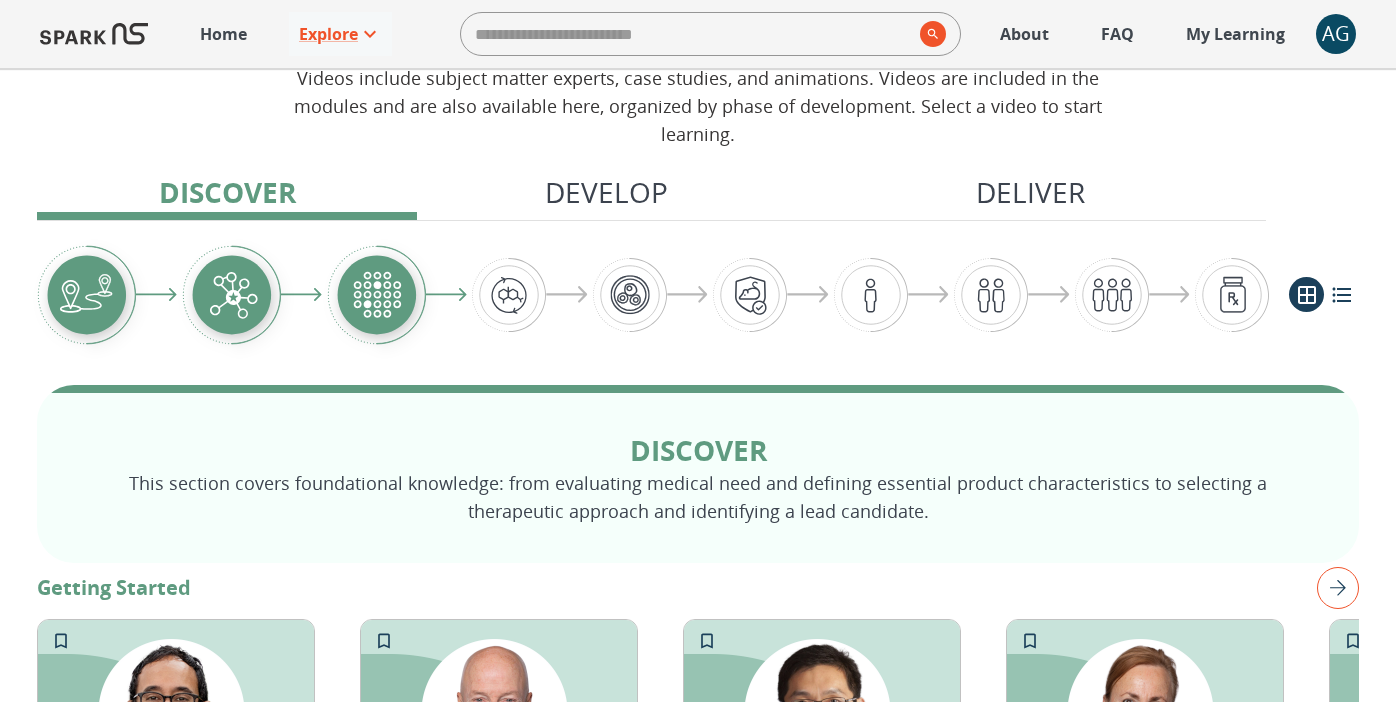 scroll, scrollTop: 0, scrollLeft: 0, axis: both 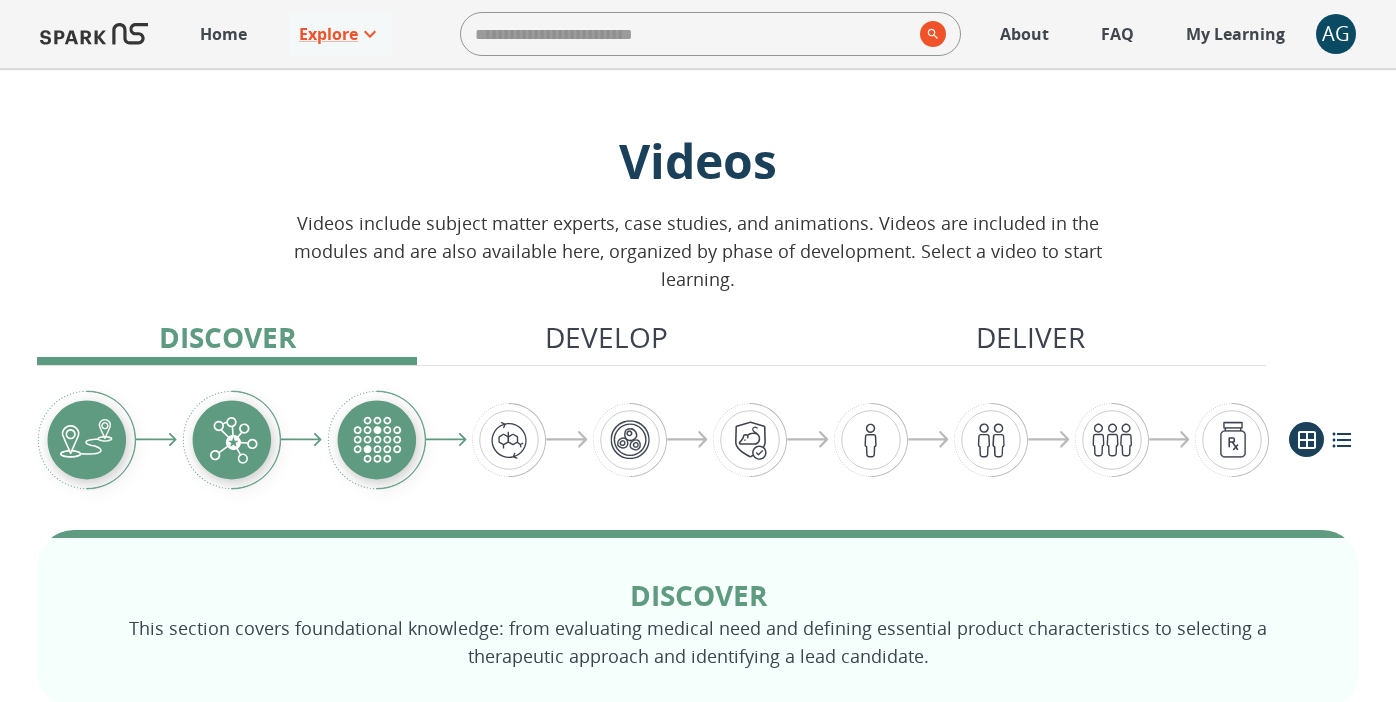 click on "Home" at bounding box center (223, 34) 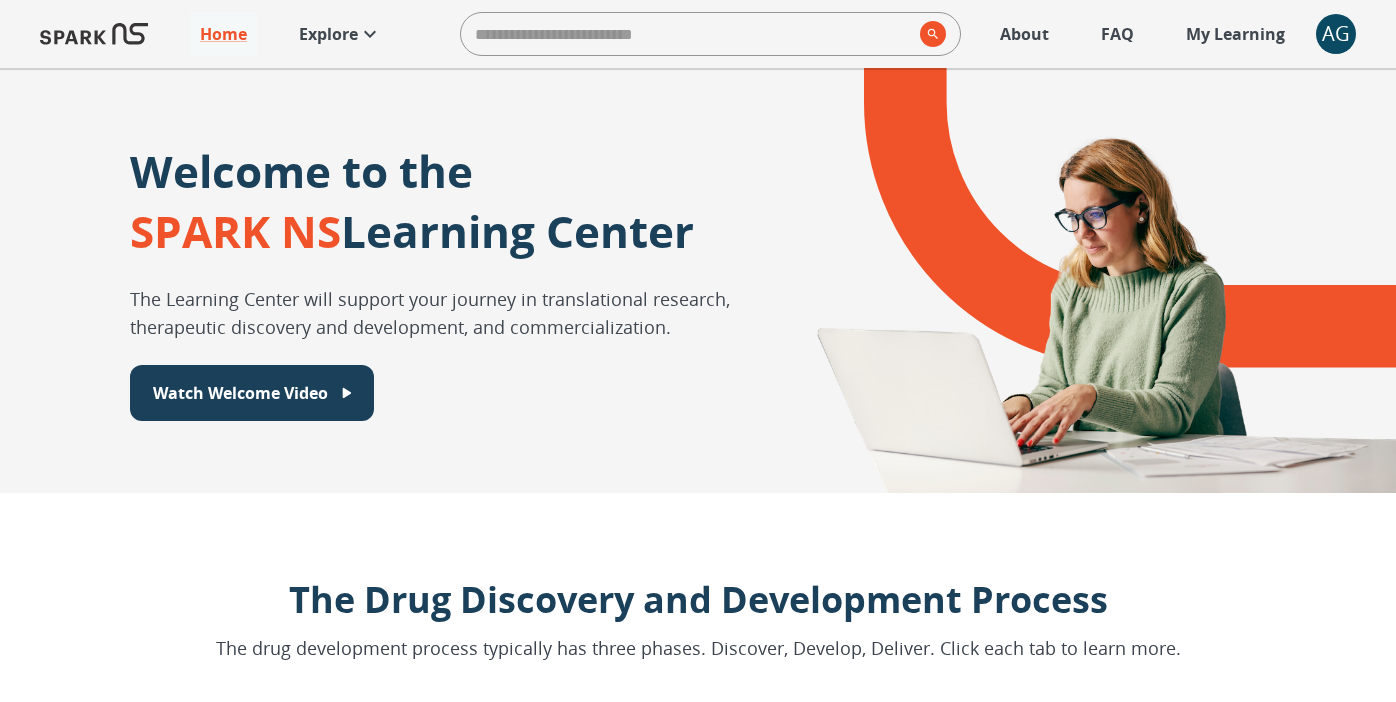click 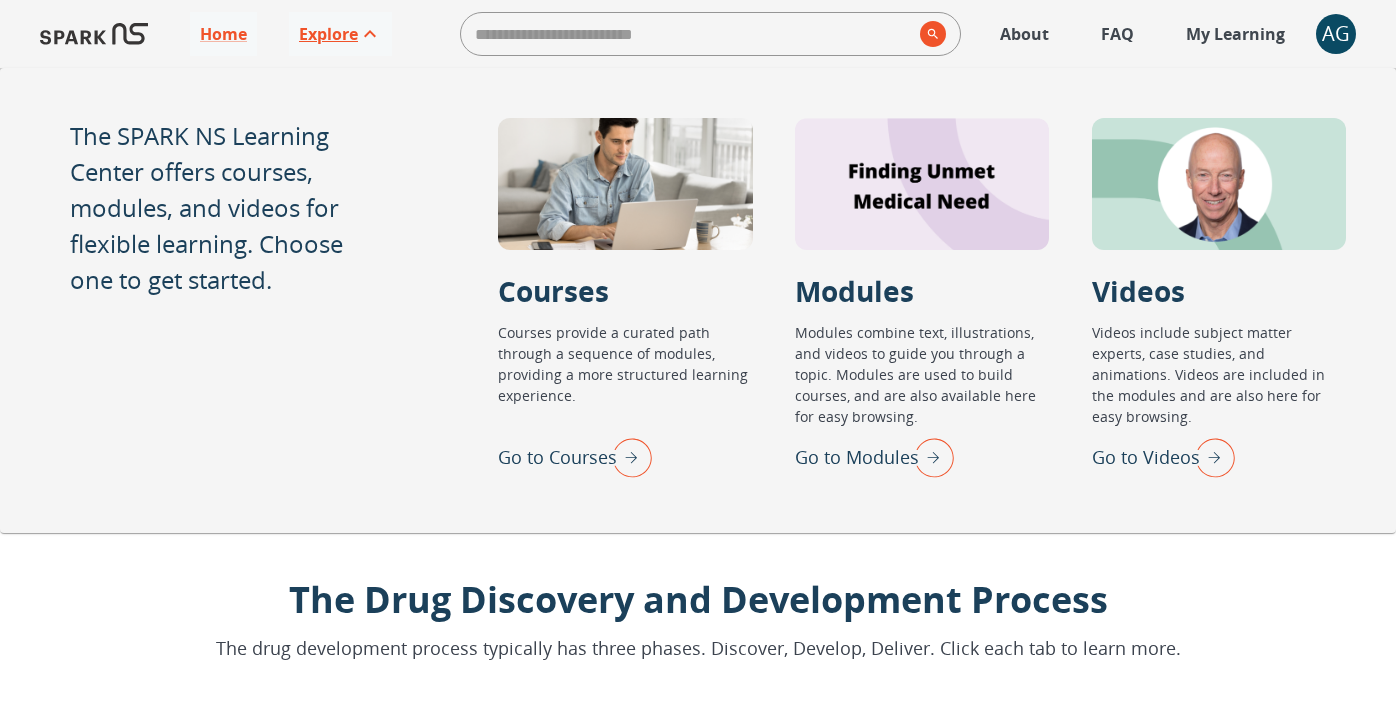 click at bounding box center (1210, 457) 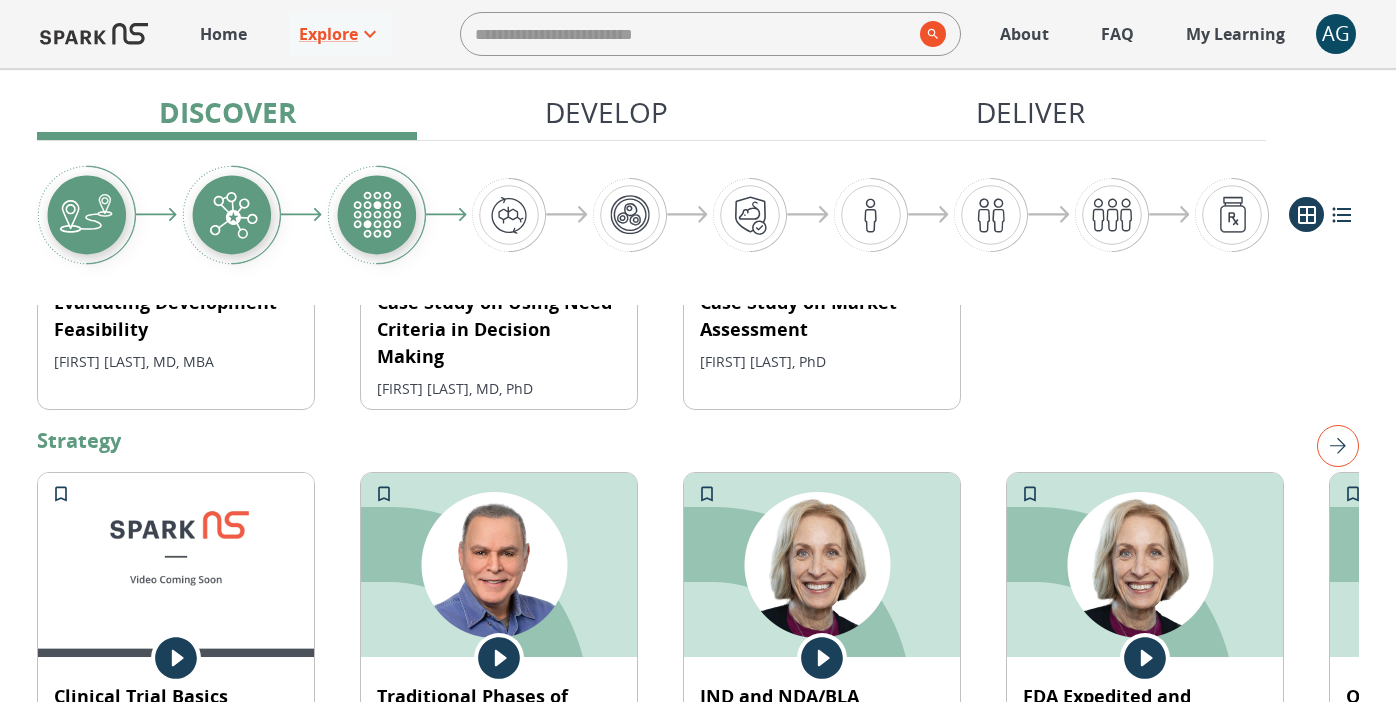 scroll, scrollTop: 1076, scrollLeft: 0, axis: vertical 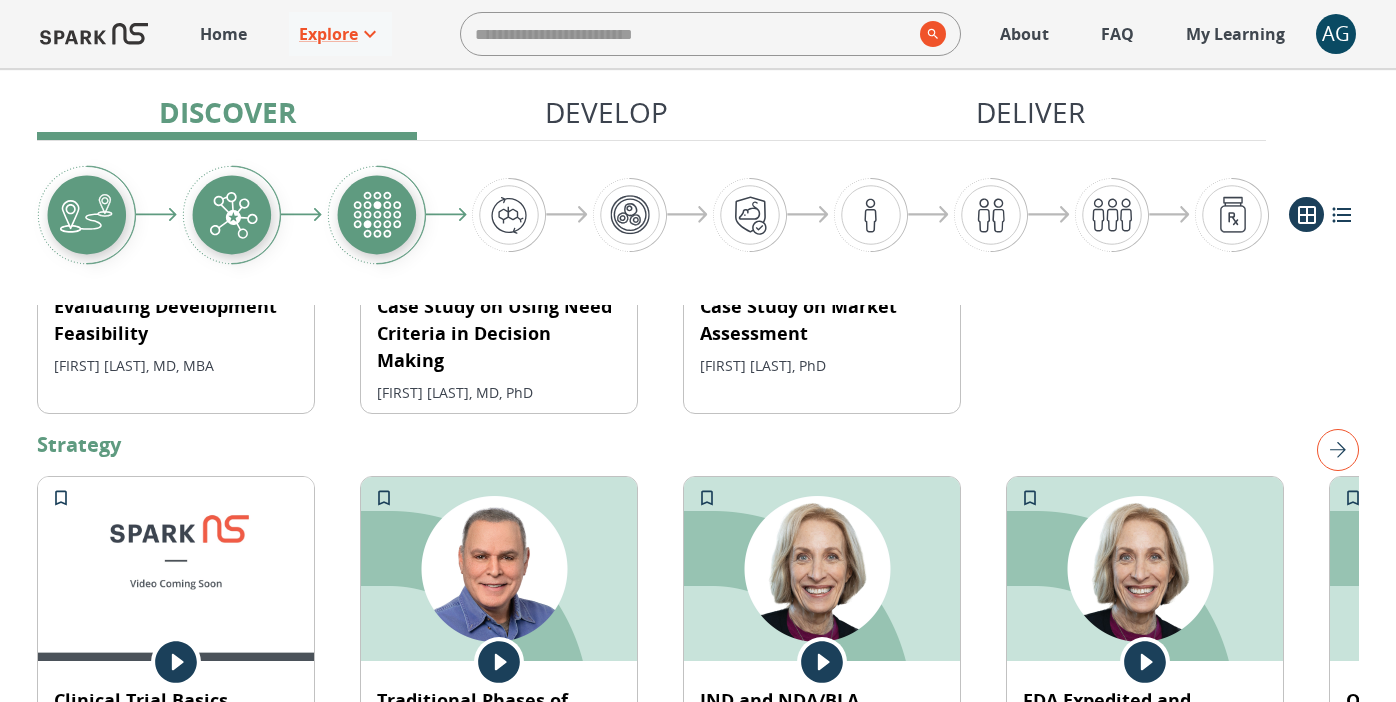 click at bounding box center [1338, 450] 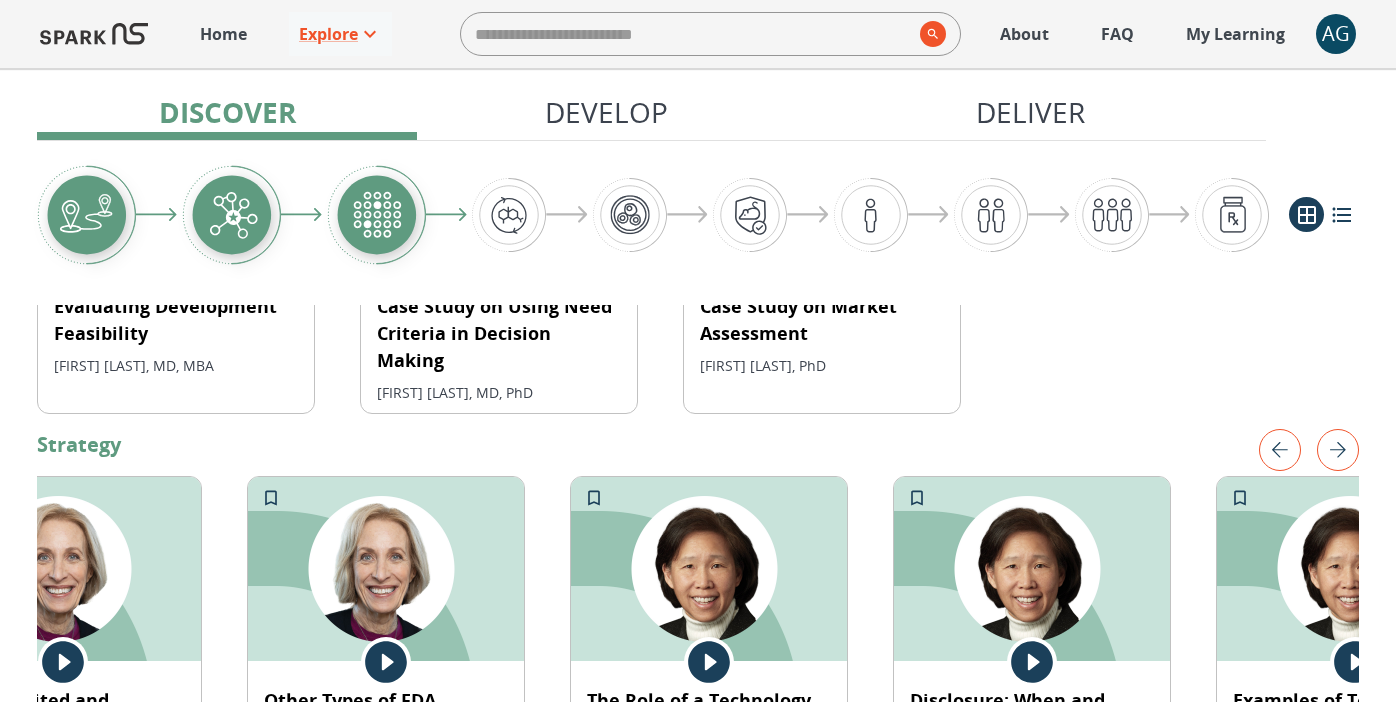 click at bounding box center [1338, 450] 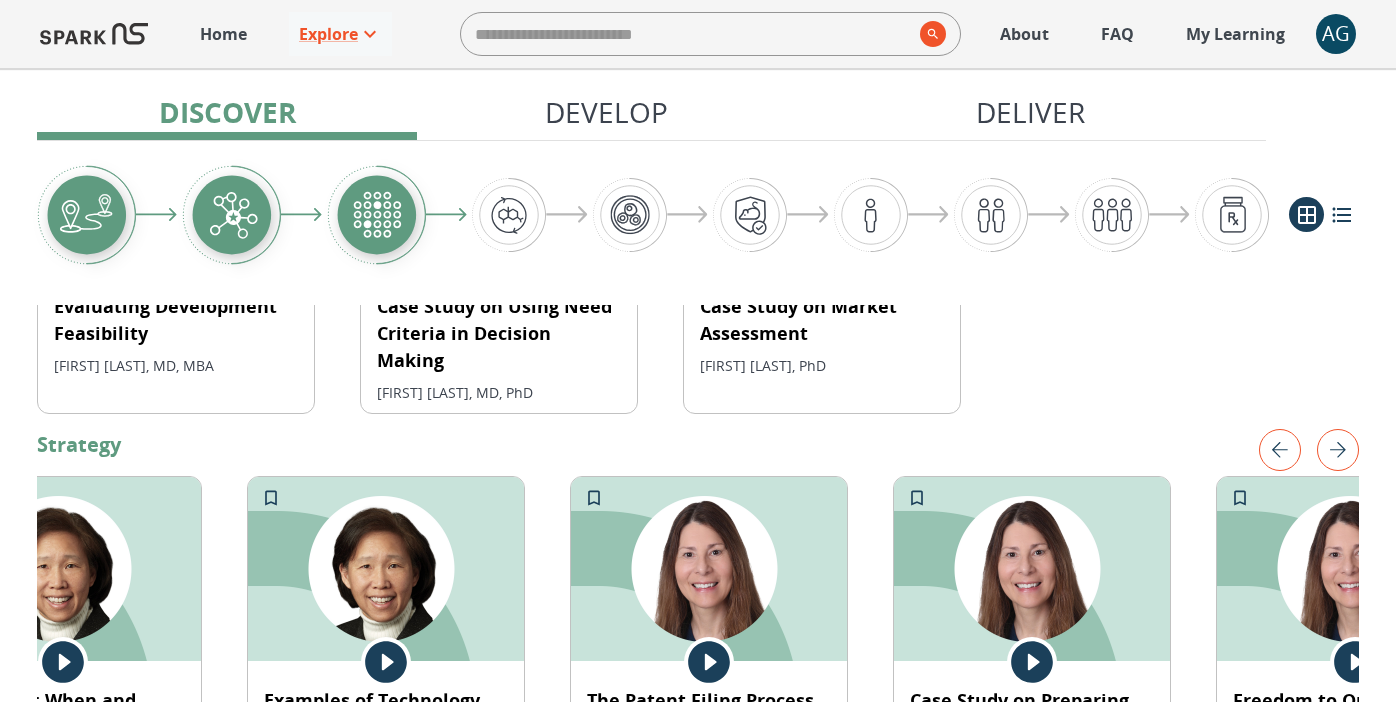 click at bounding box center (1338, 450) 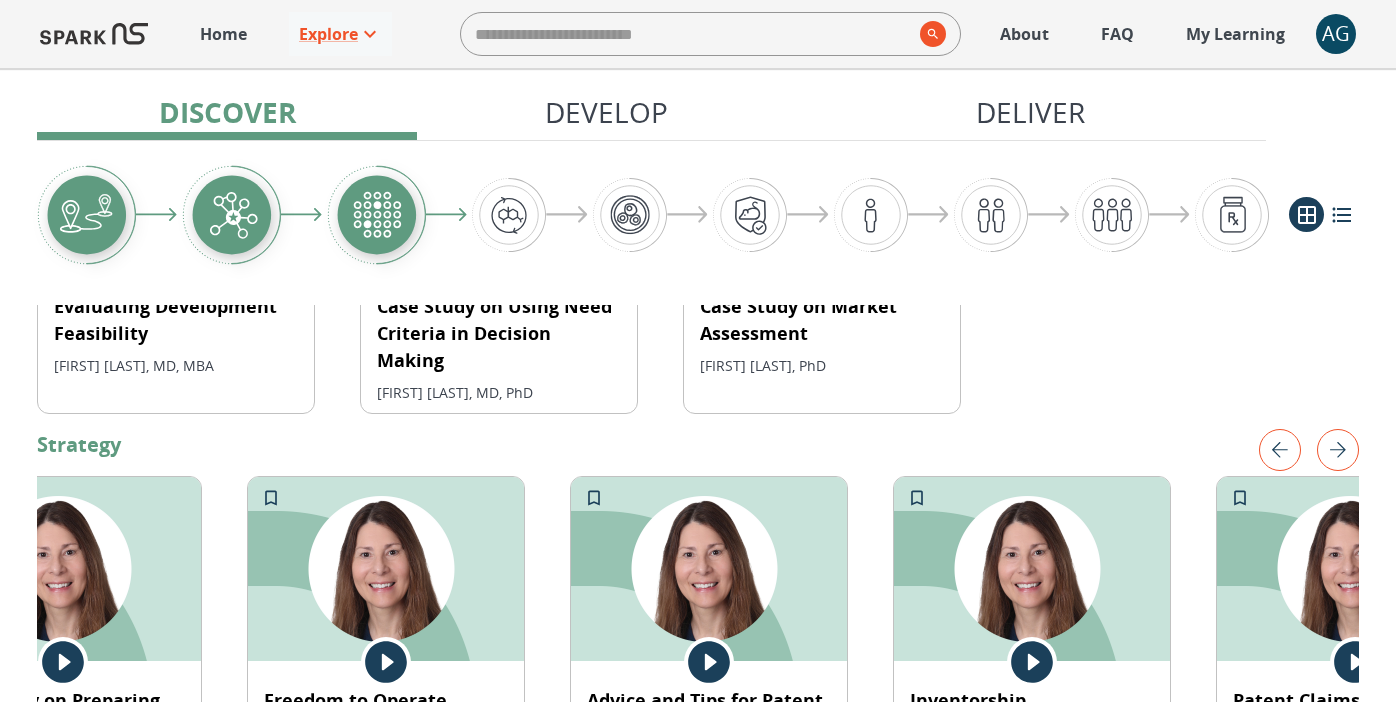 click at bounding box center (1338, 450) 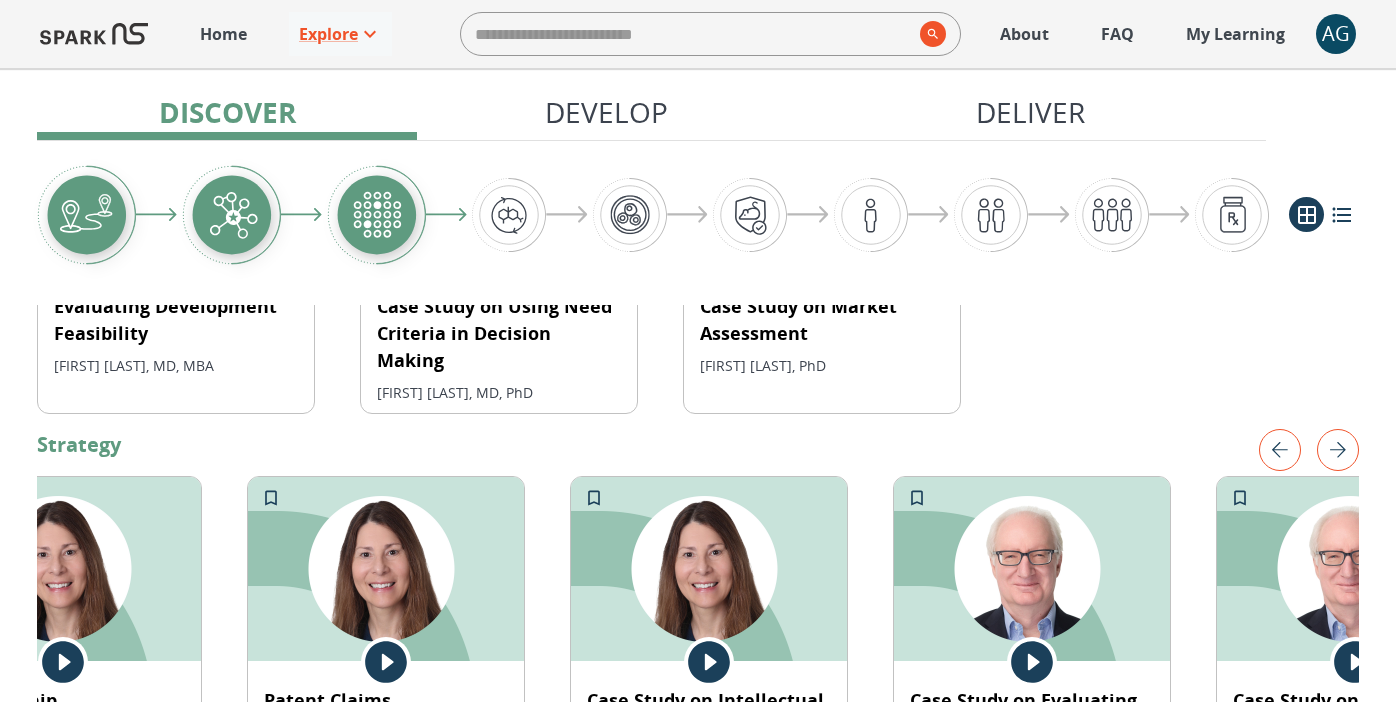 click at bounding box center [1338, 450] 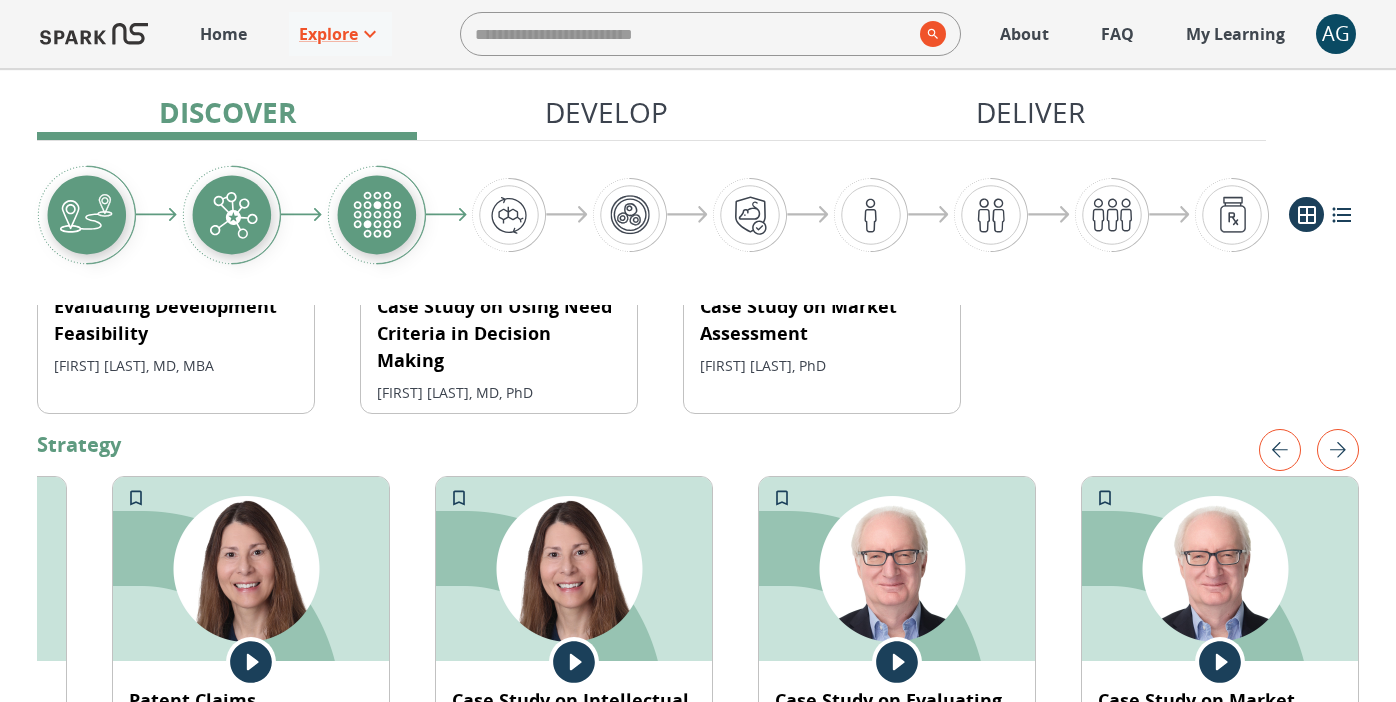 click at bounding box center (1280, 450) 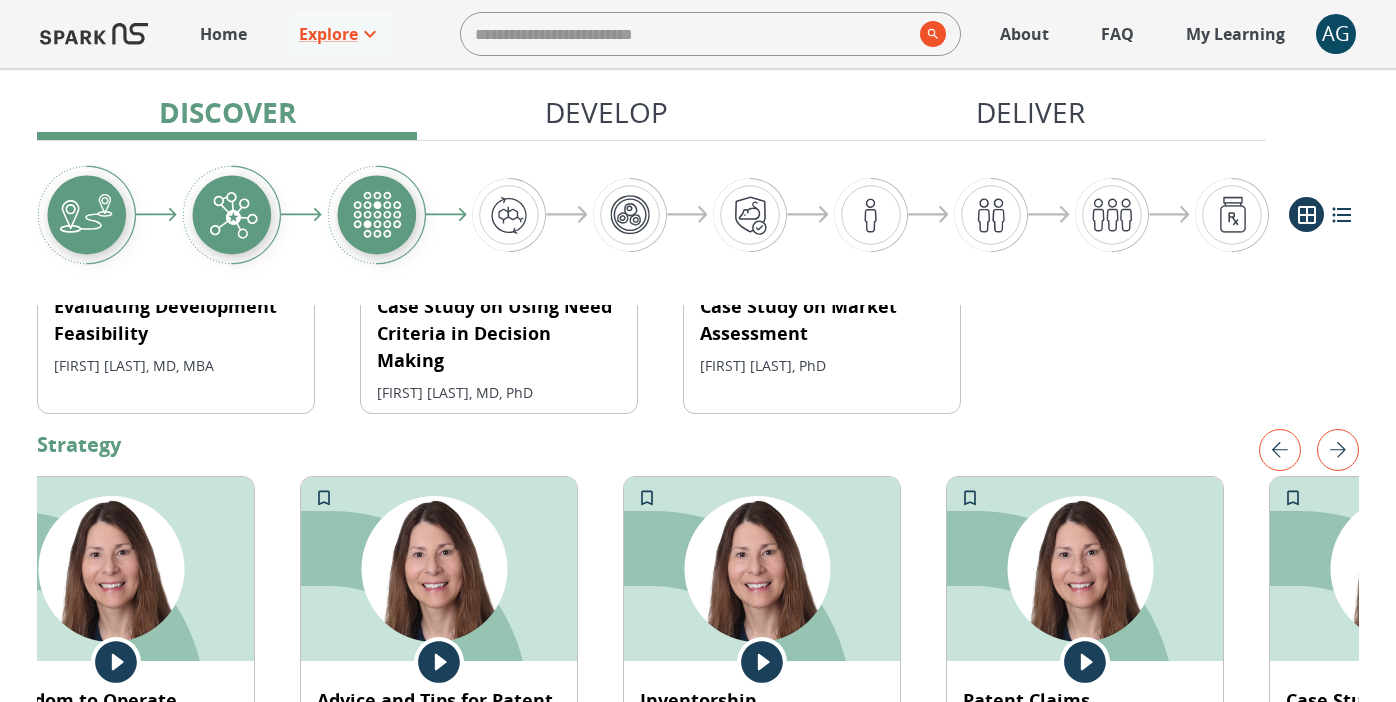 click at bounding box center [1338, 450] 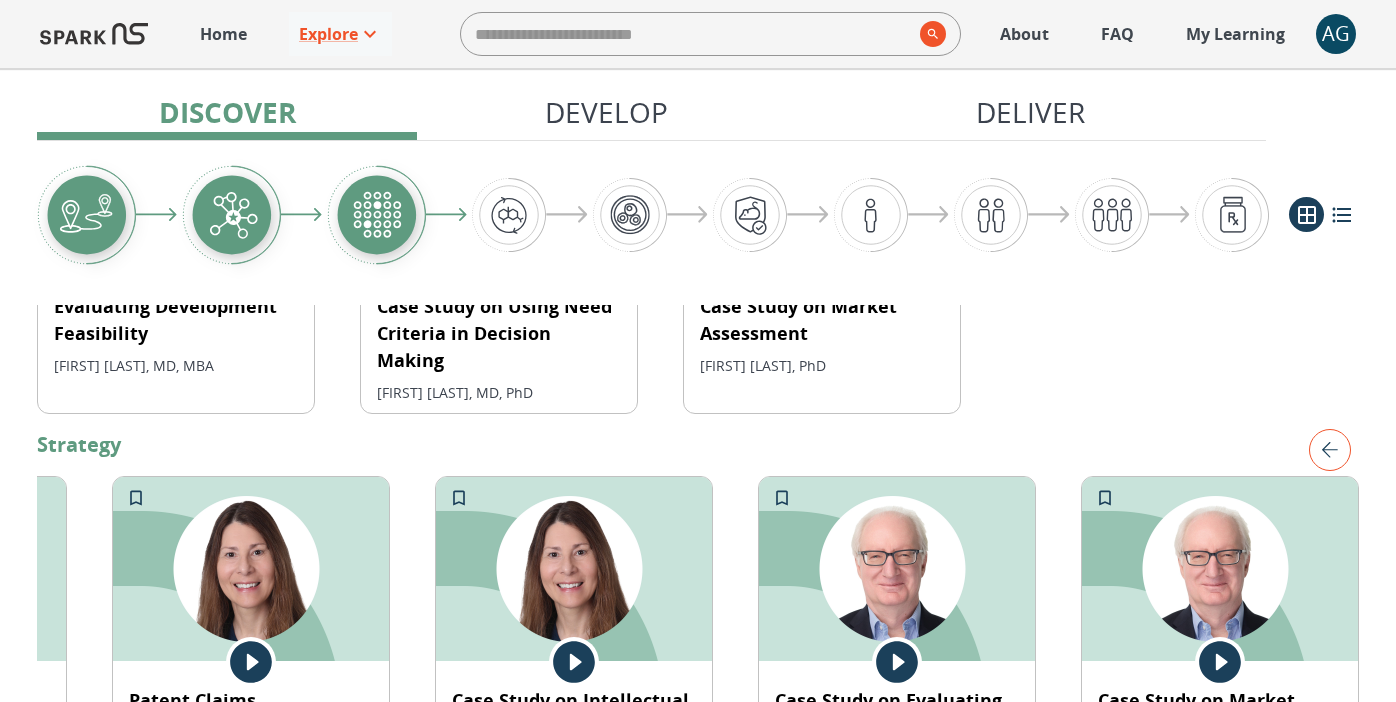 click at bounding box center [1330, 450] 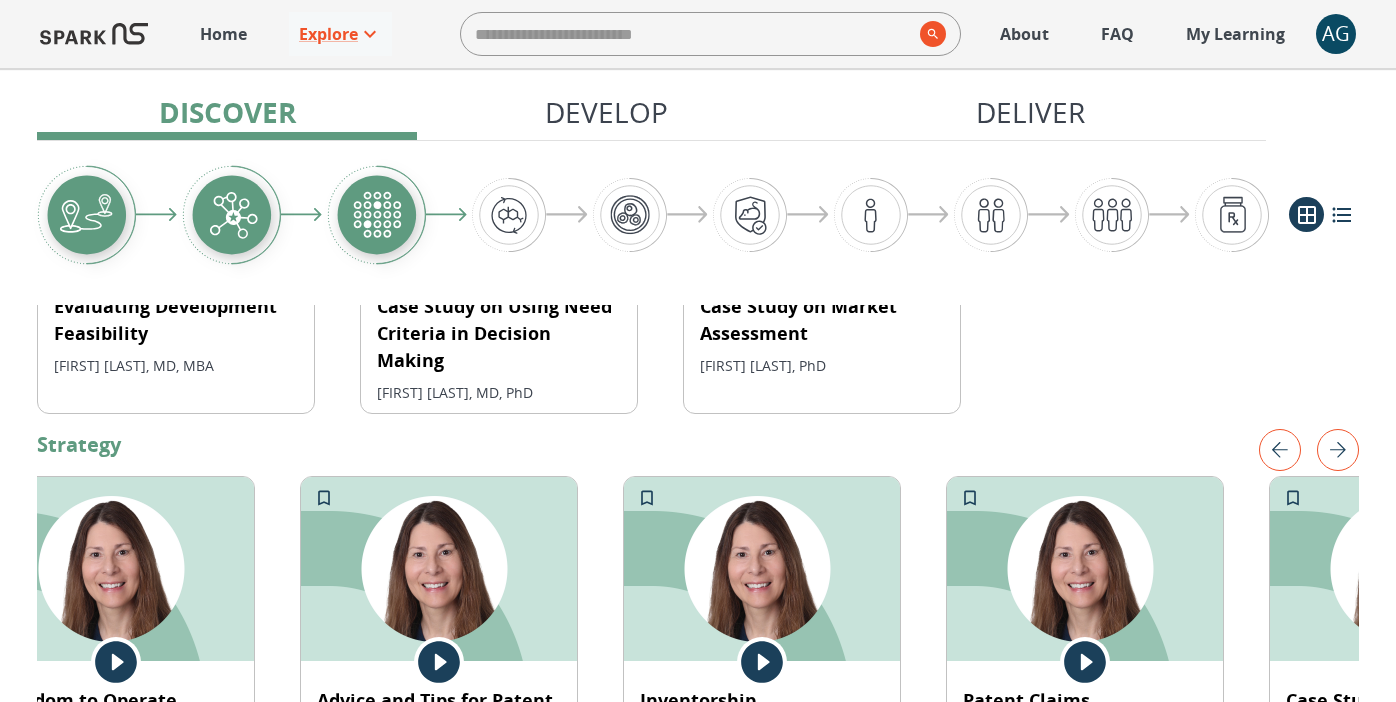 click at bounding box center [1338, 450] 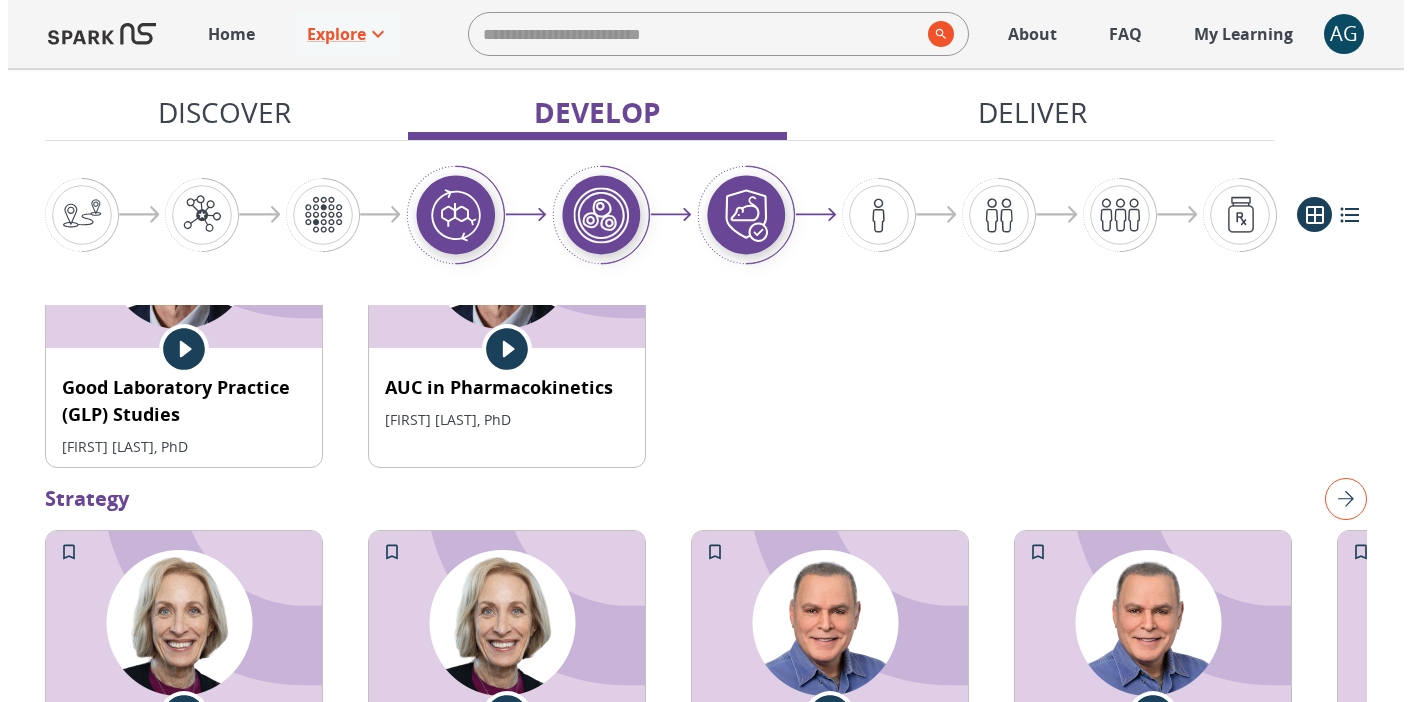 scroll, scrollTop: 2704, scrollLeft: 0, axis: vertical 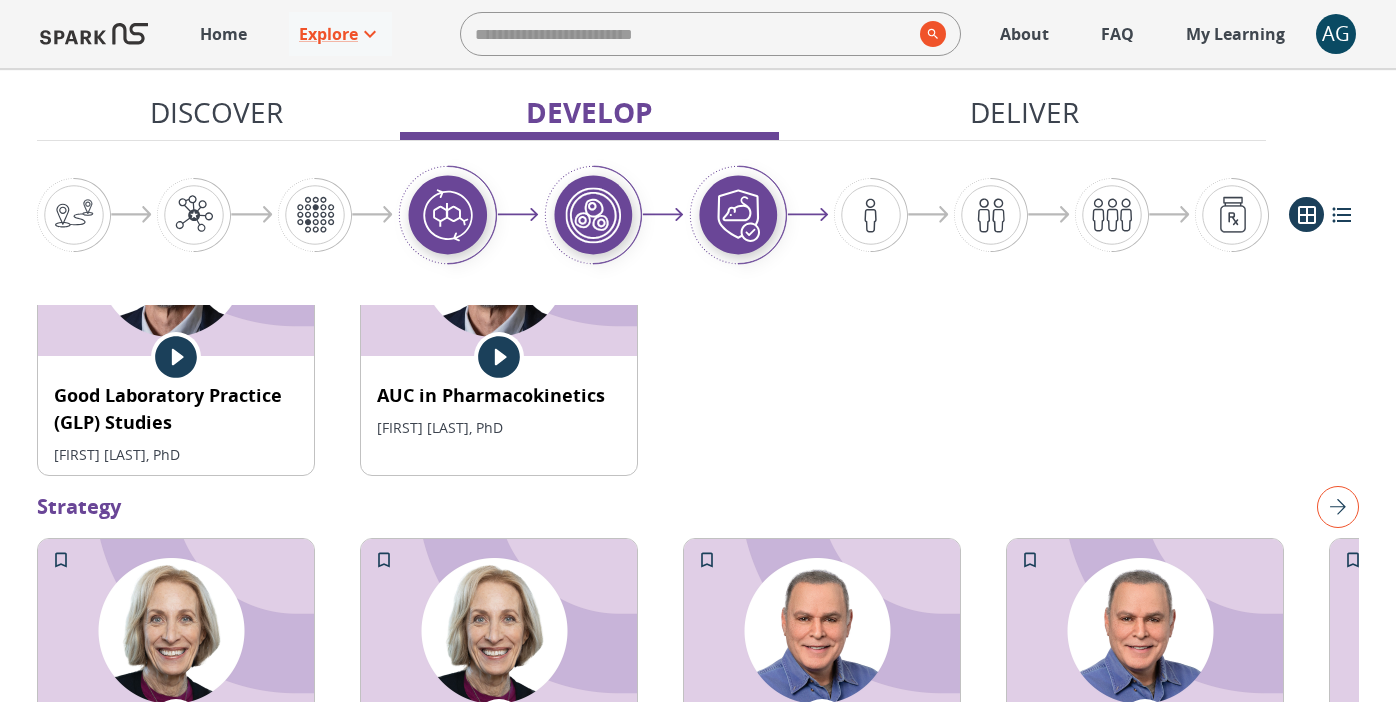 click at bounding box center [176, -1847] 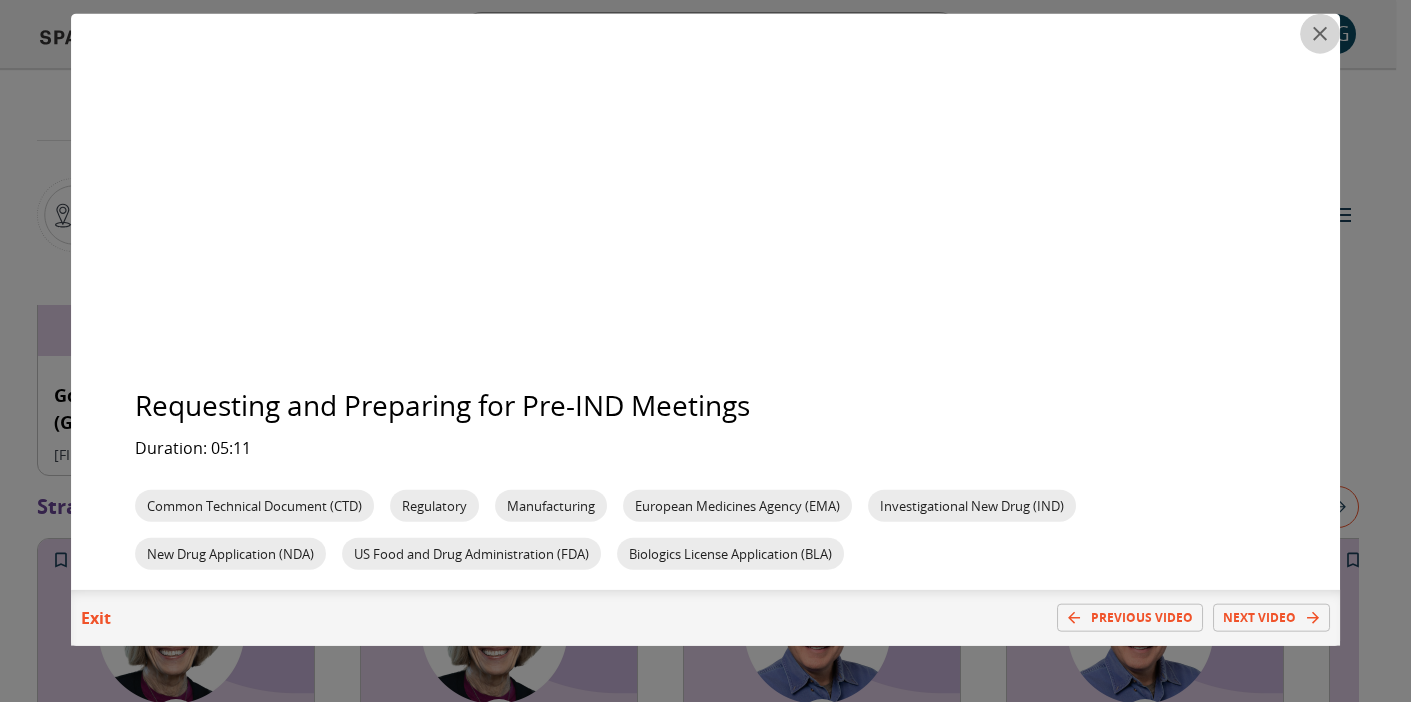 click 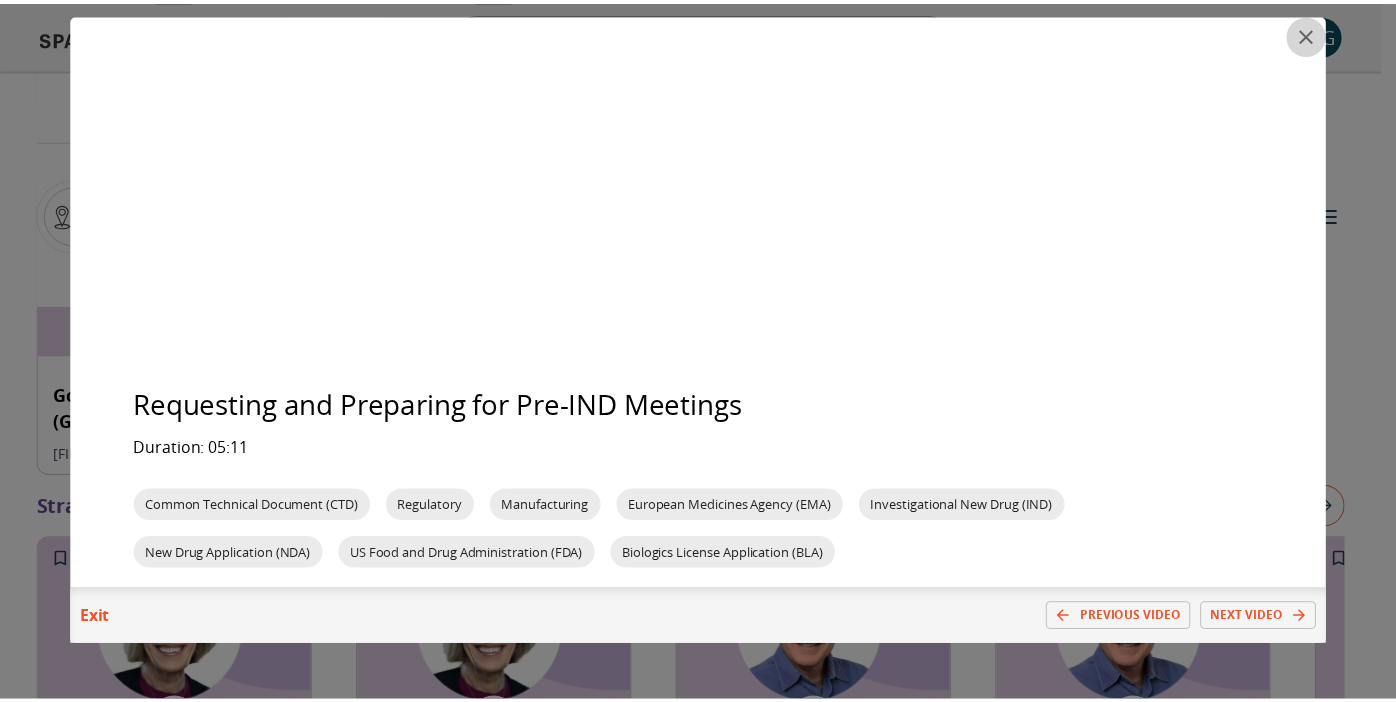 scroll, scrollTop: 0, scrollLeft: 0, axis: both 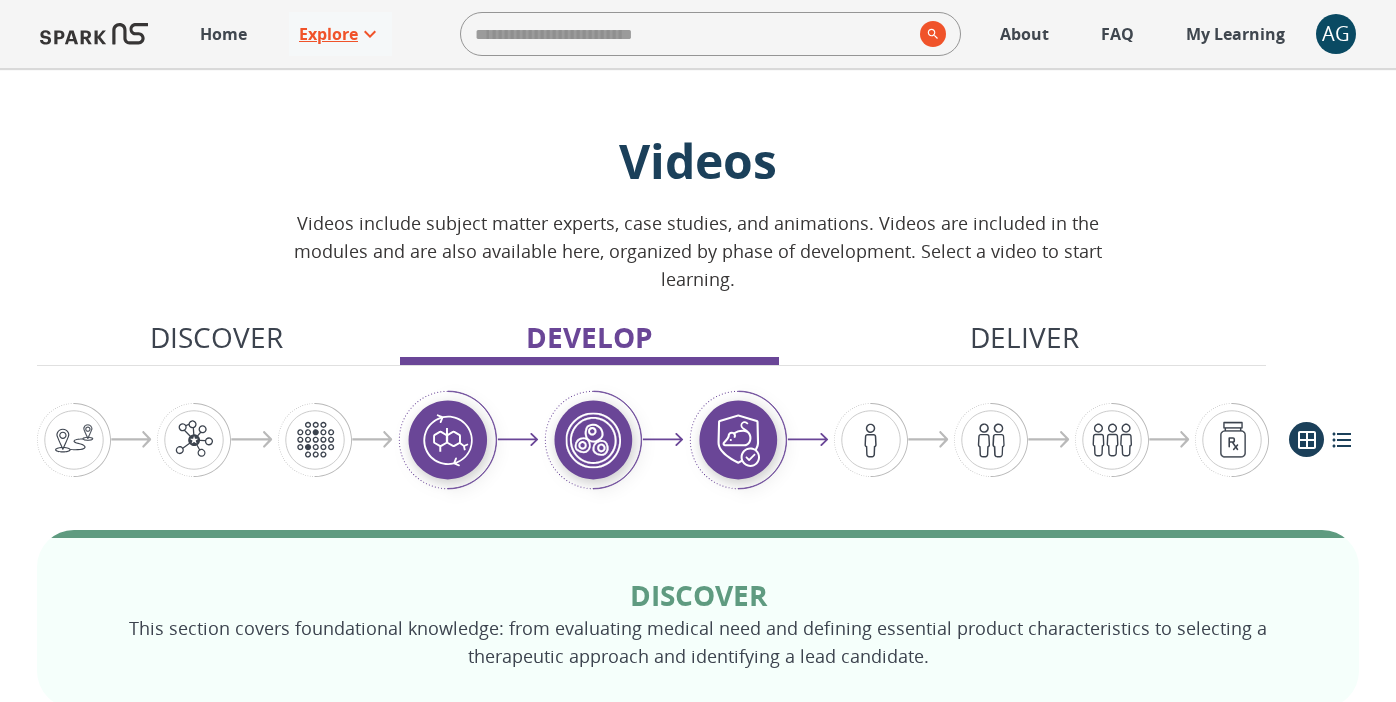 click 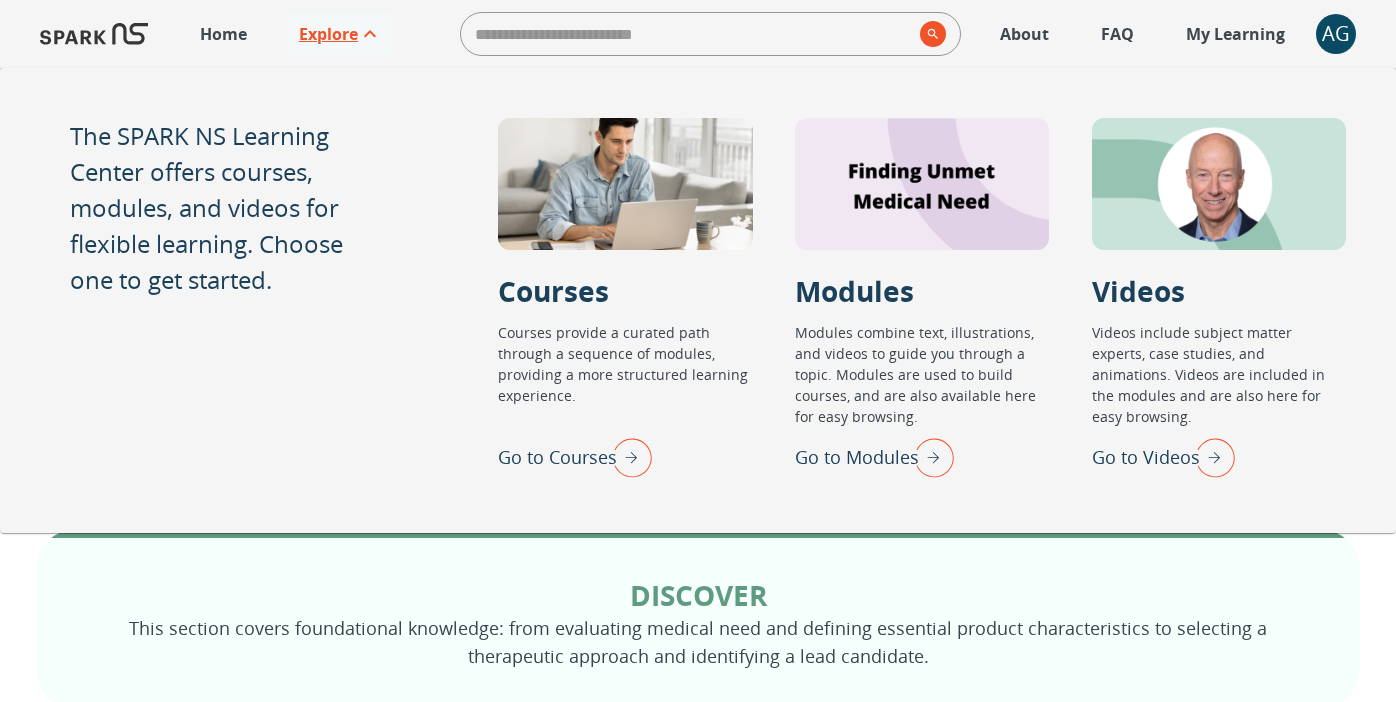 click at bounding box center (929, 457) 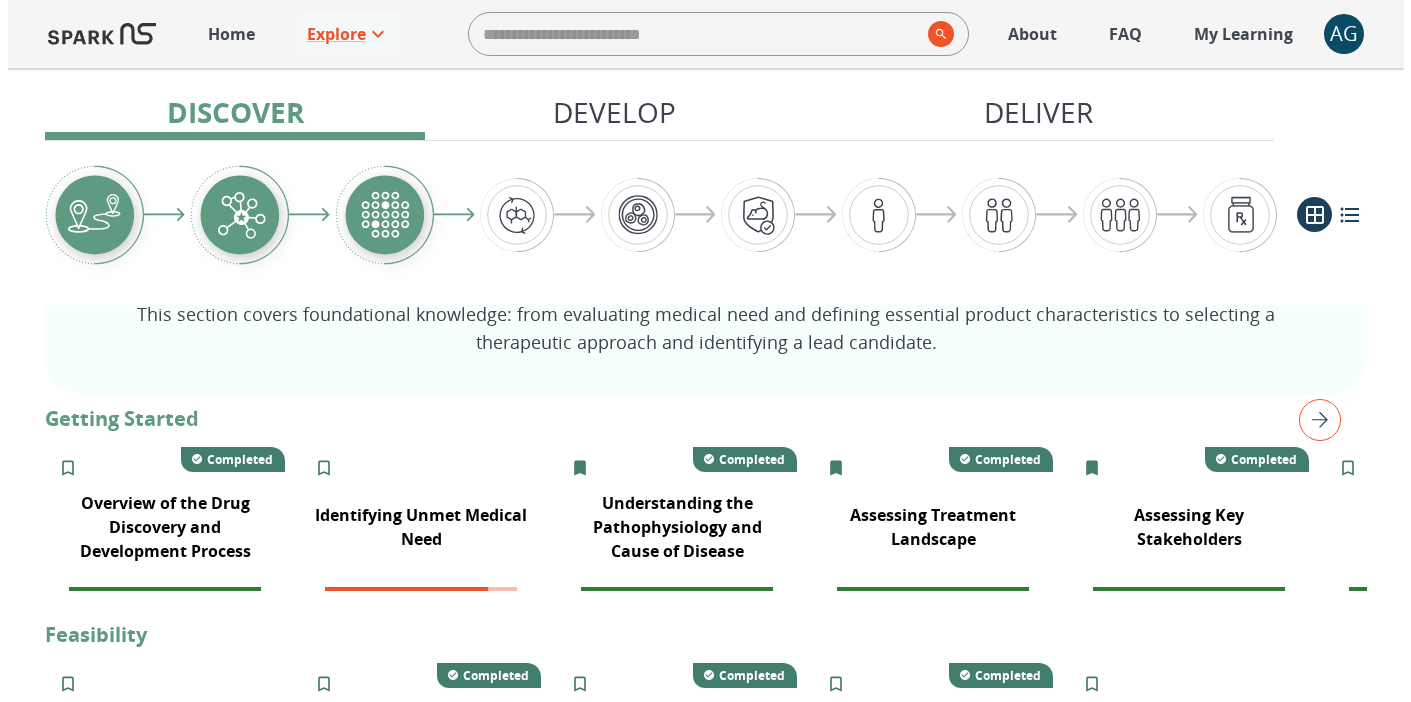 scroll, scrollTop: 321, scrollLeft: 0, axis: vertical 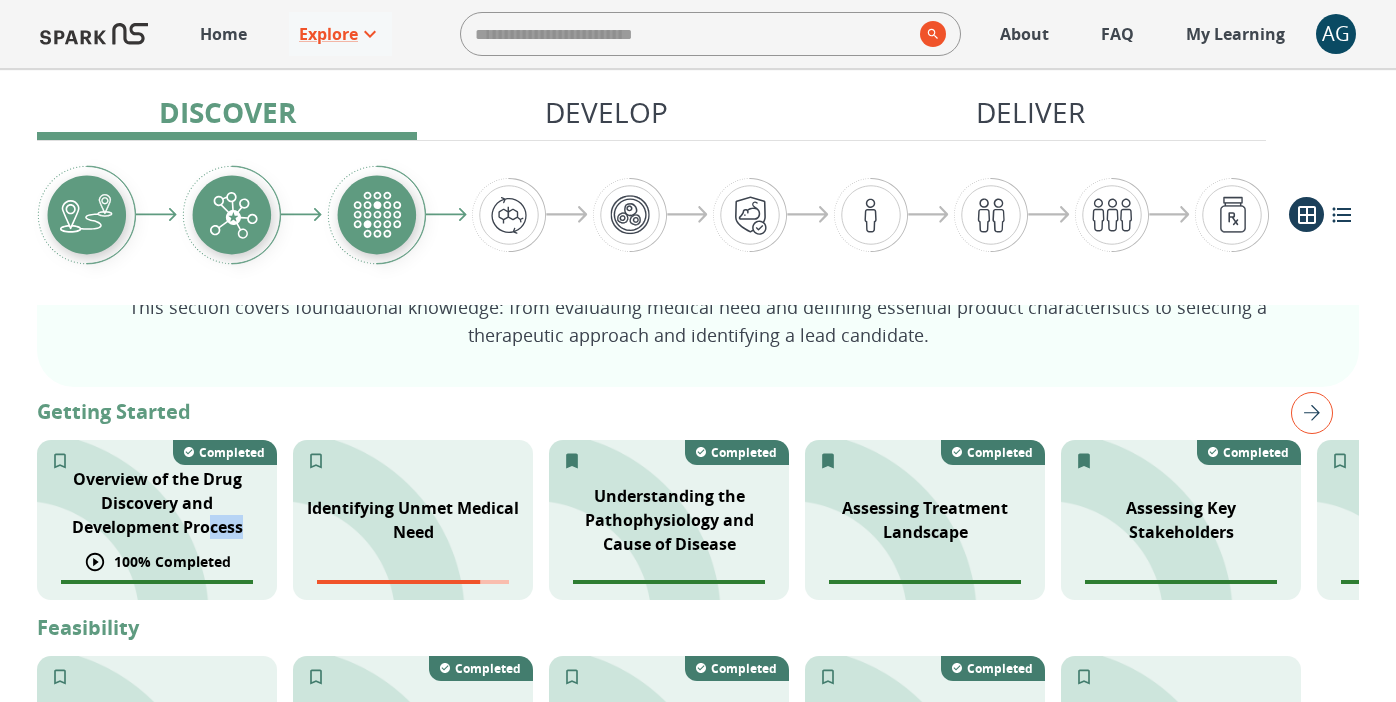 drag, startPoint x: 205, startPoint y: 517, endPoint x: 247, endPoint y: 540, distance: 47.88528 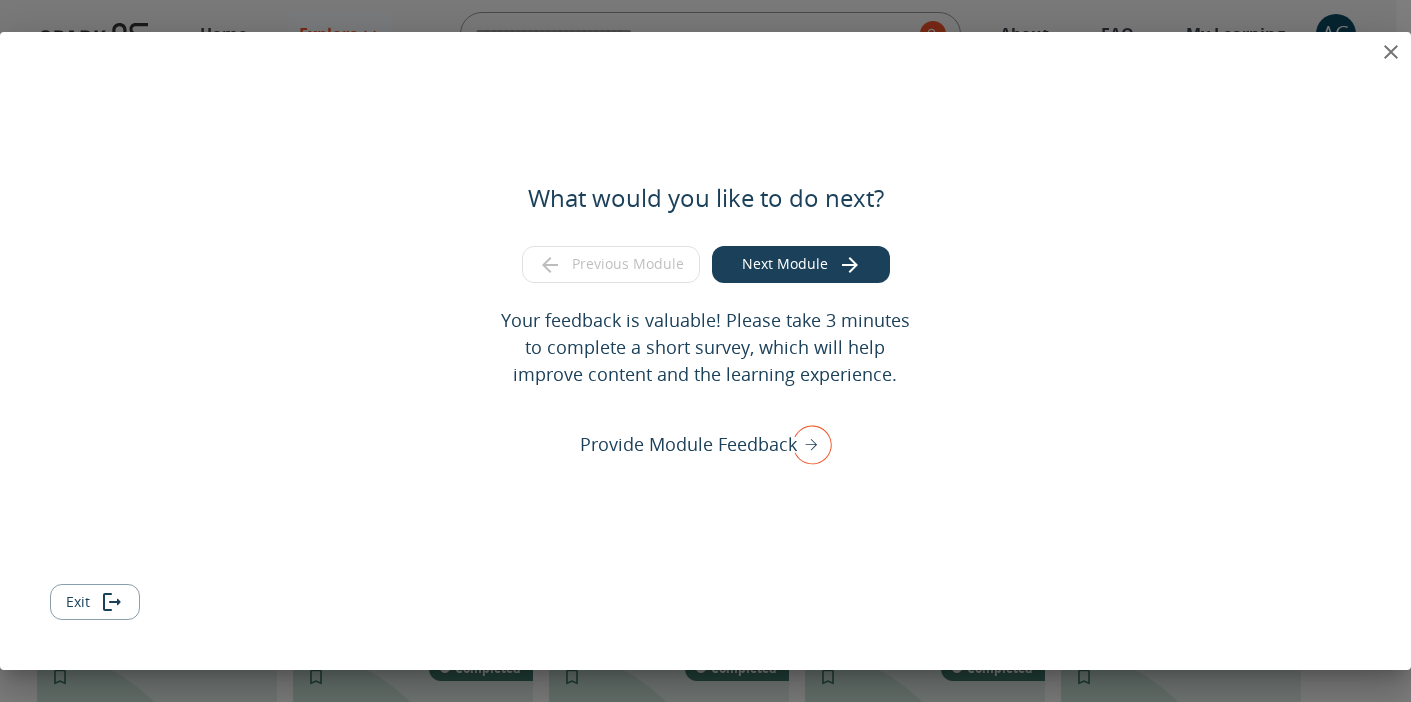 click at bounding box center [1391, 52] 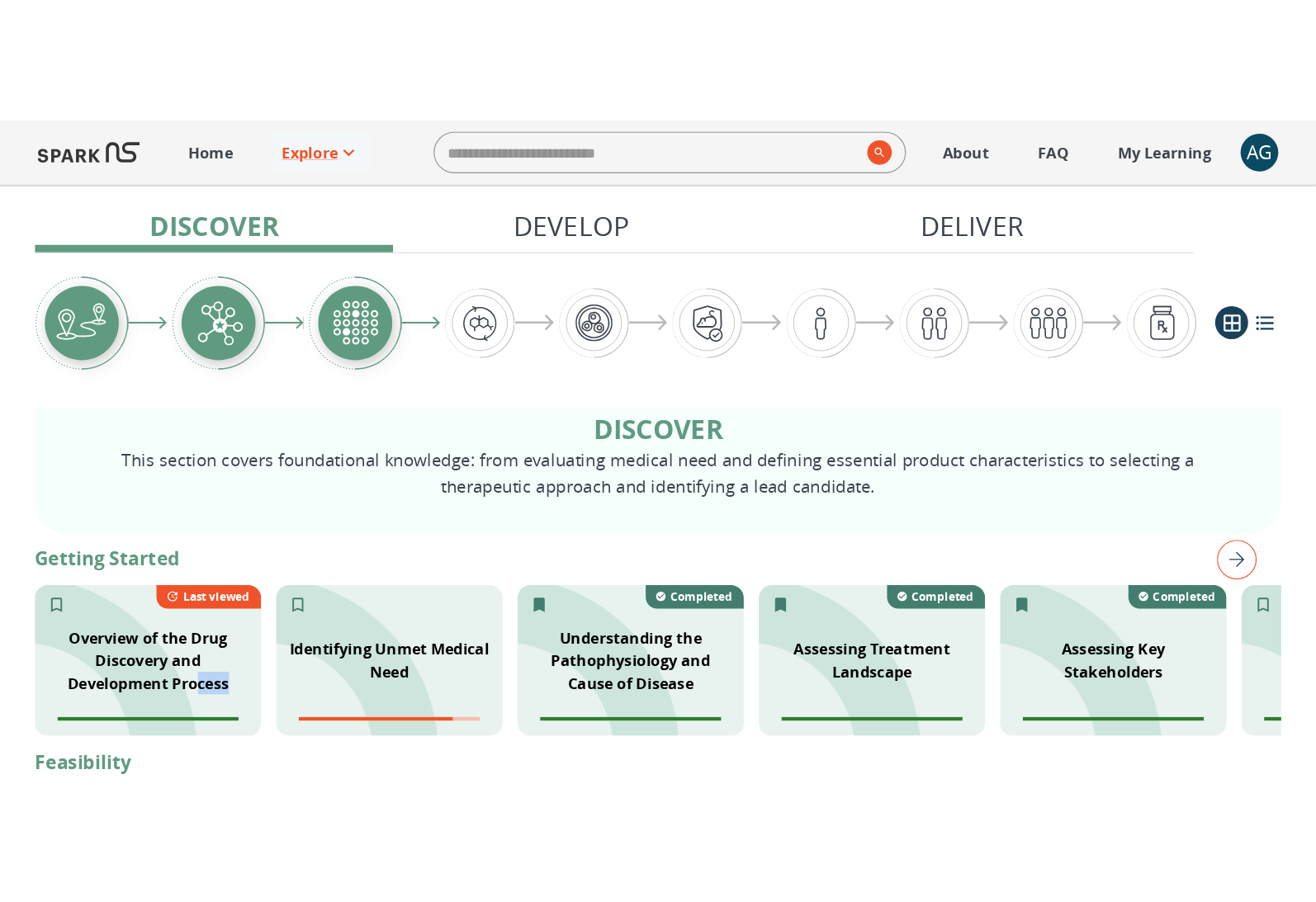 scroll, scrollTop: 228, scrollLeft: 0, axis: vertical 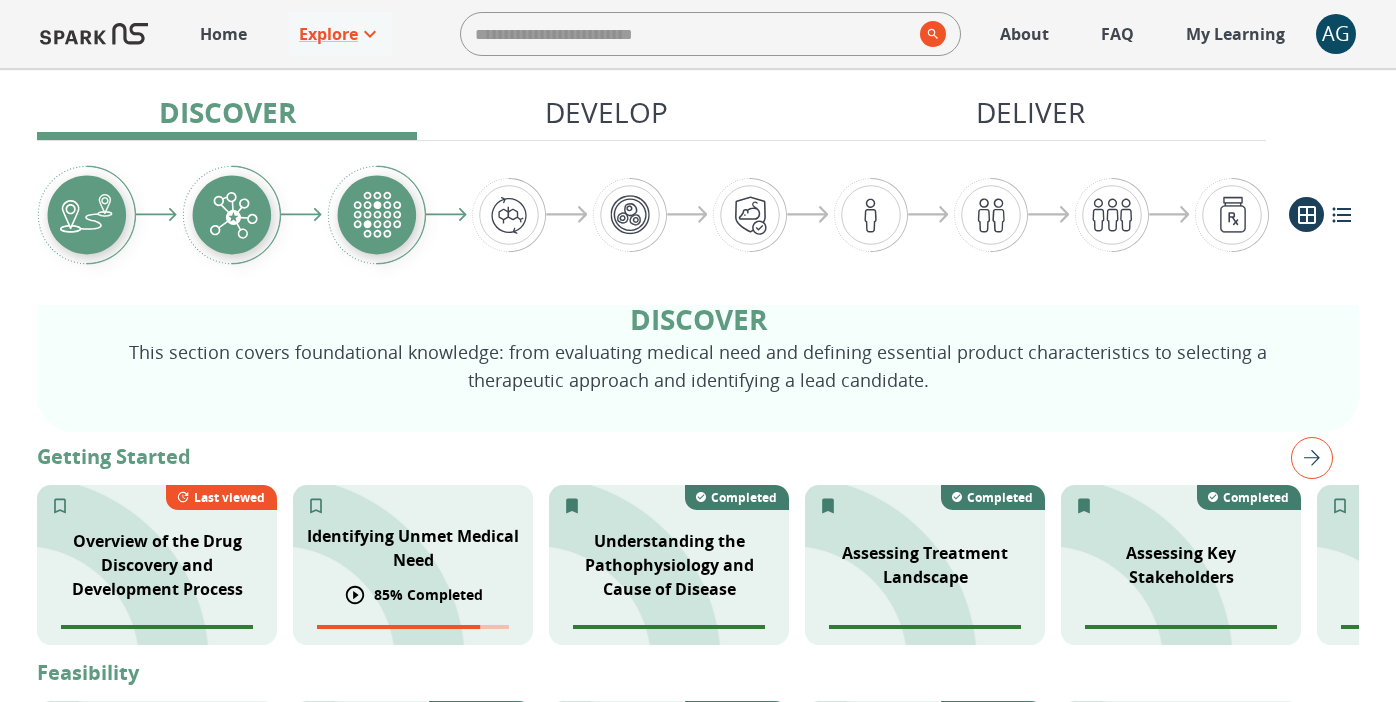 click on "Identifying Unmet Medical Need" at bounding box center [413, 548] 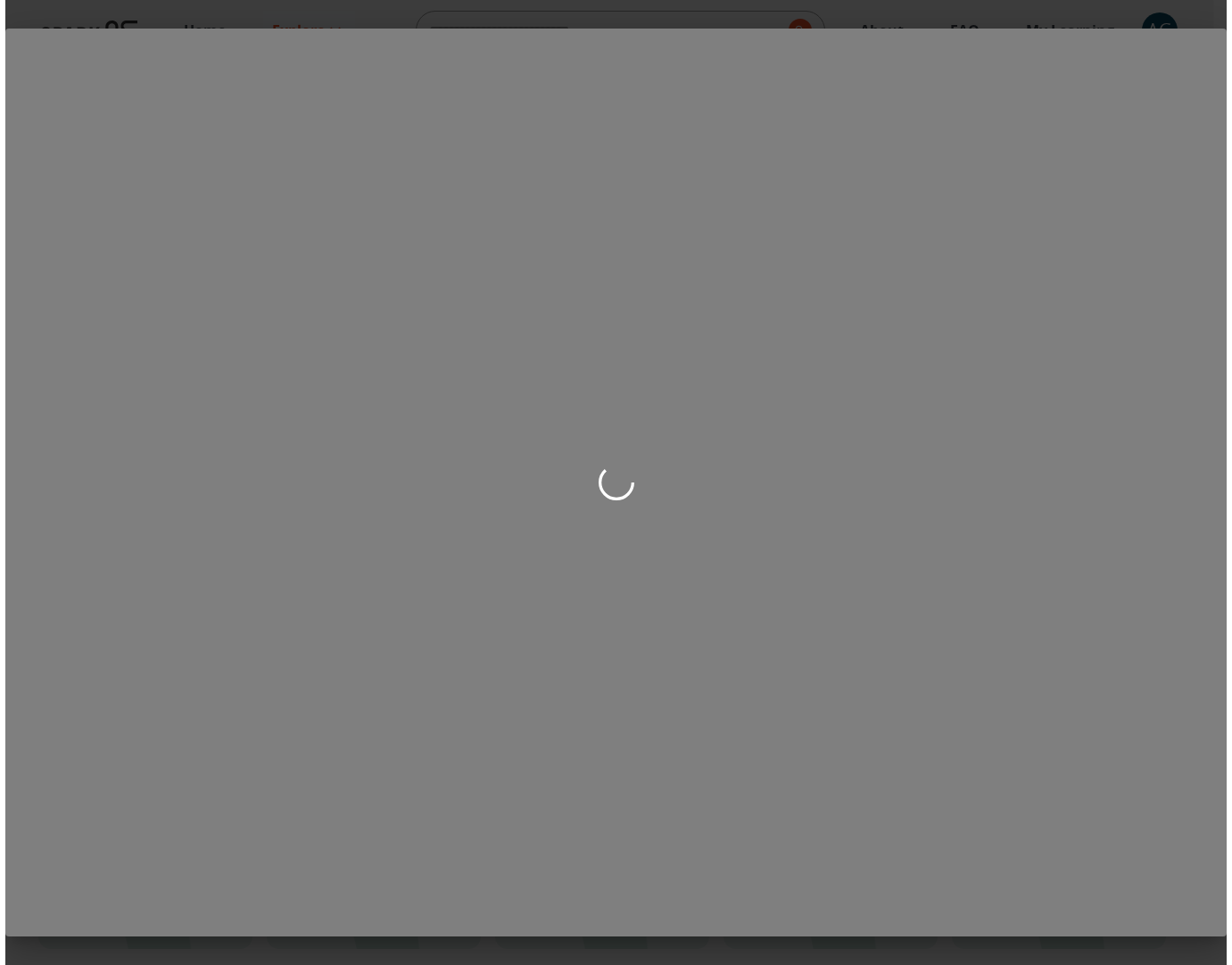 scroll, scrollTop: 256, scrollLeft: 0, axis: vertical 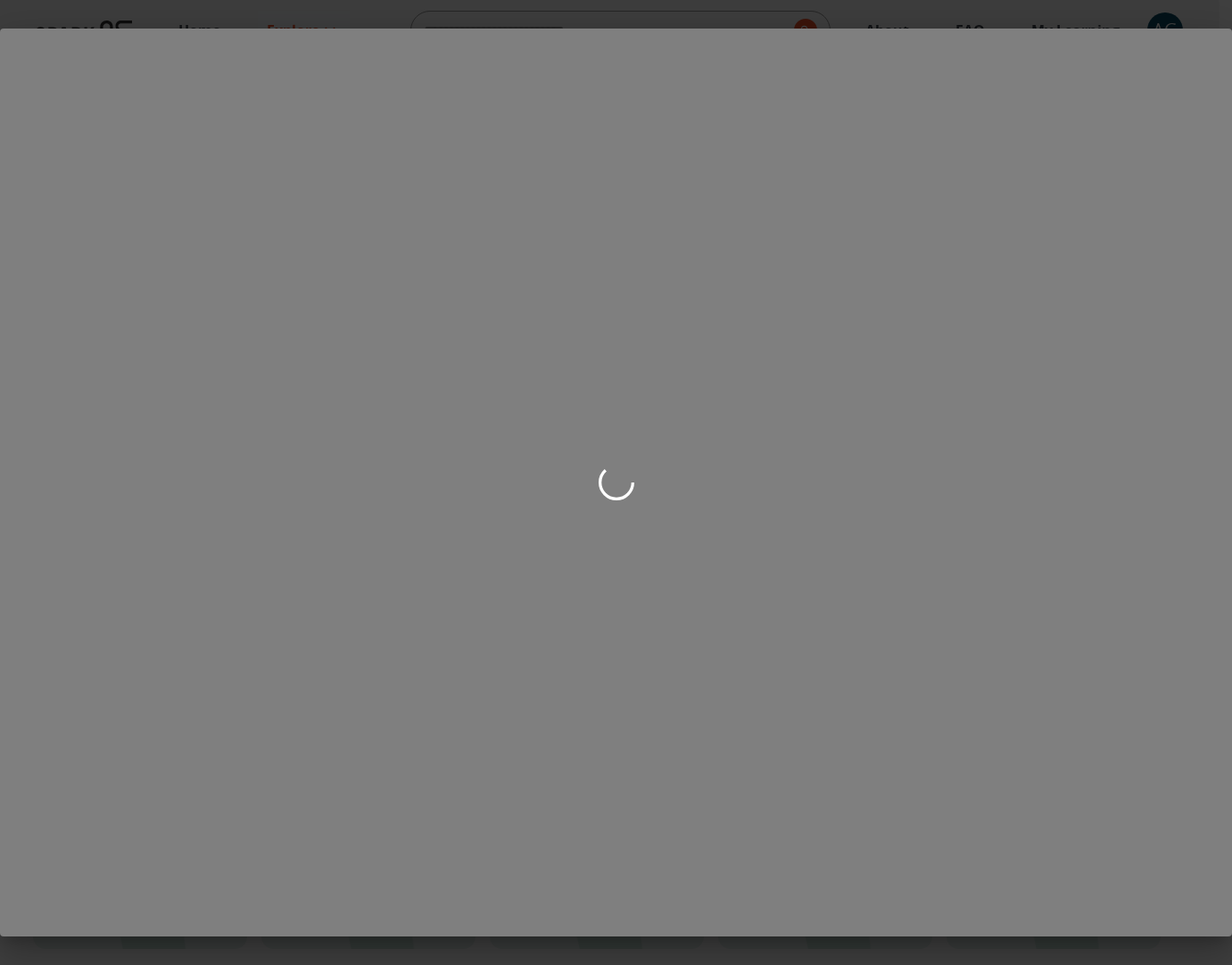 click at bounding box center [616, 482] 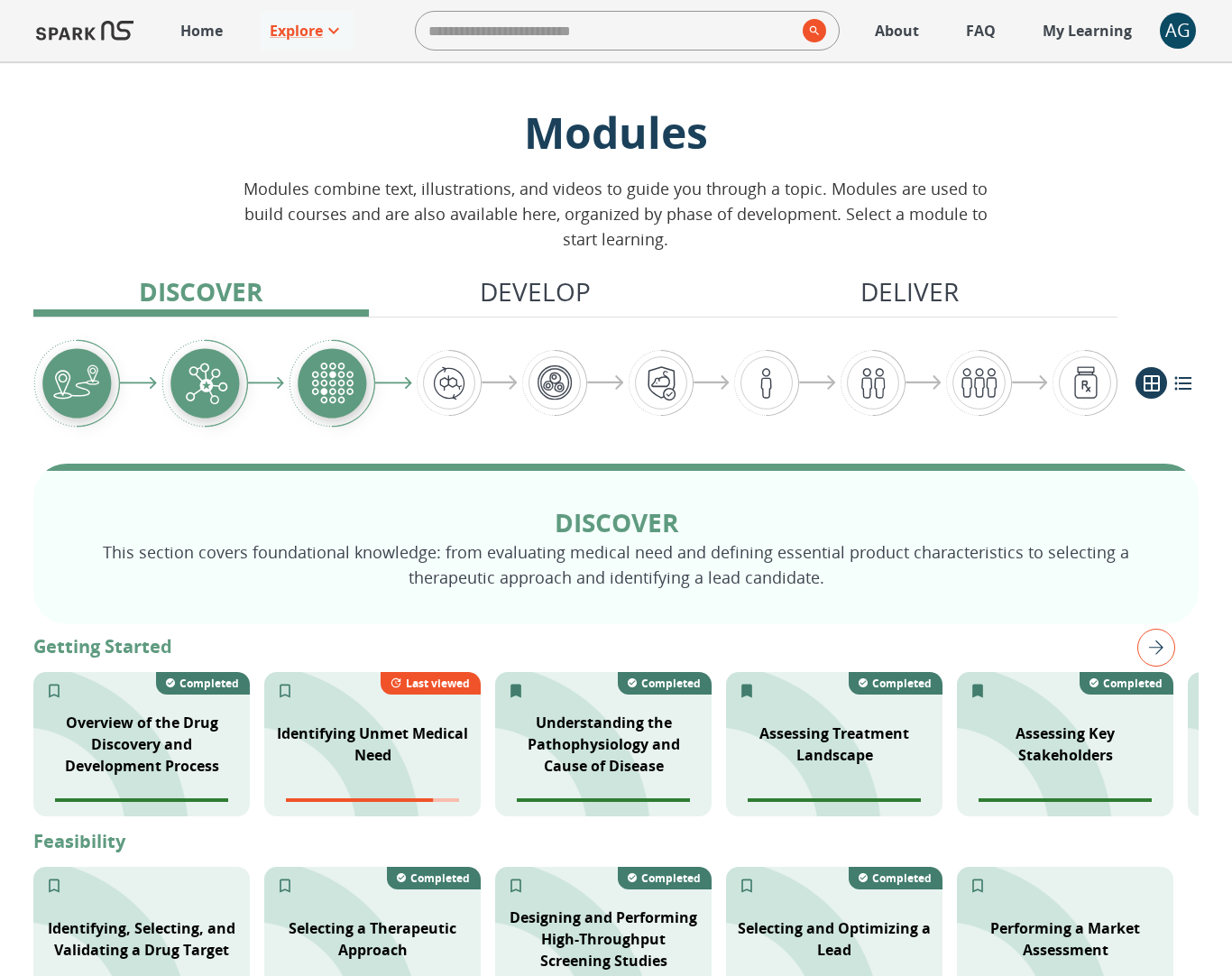 scroll, scrollTop: 15, scrollLeft: 0, axis: vertical 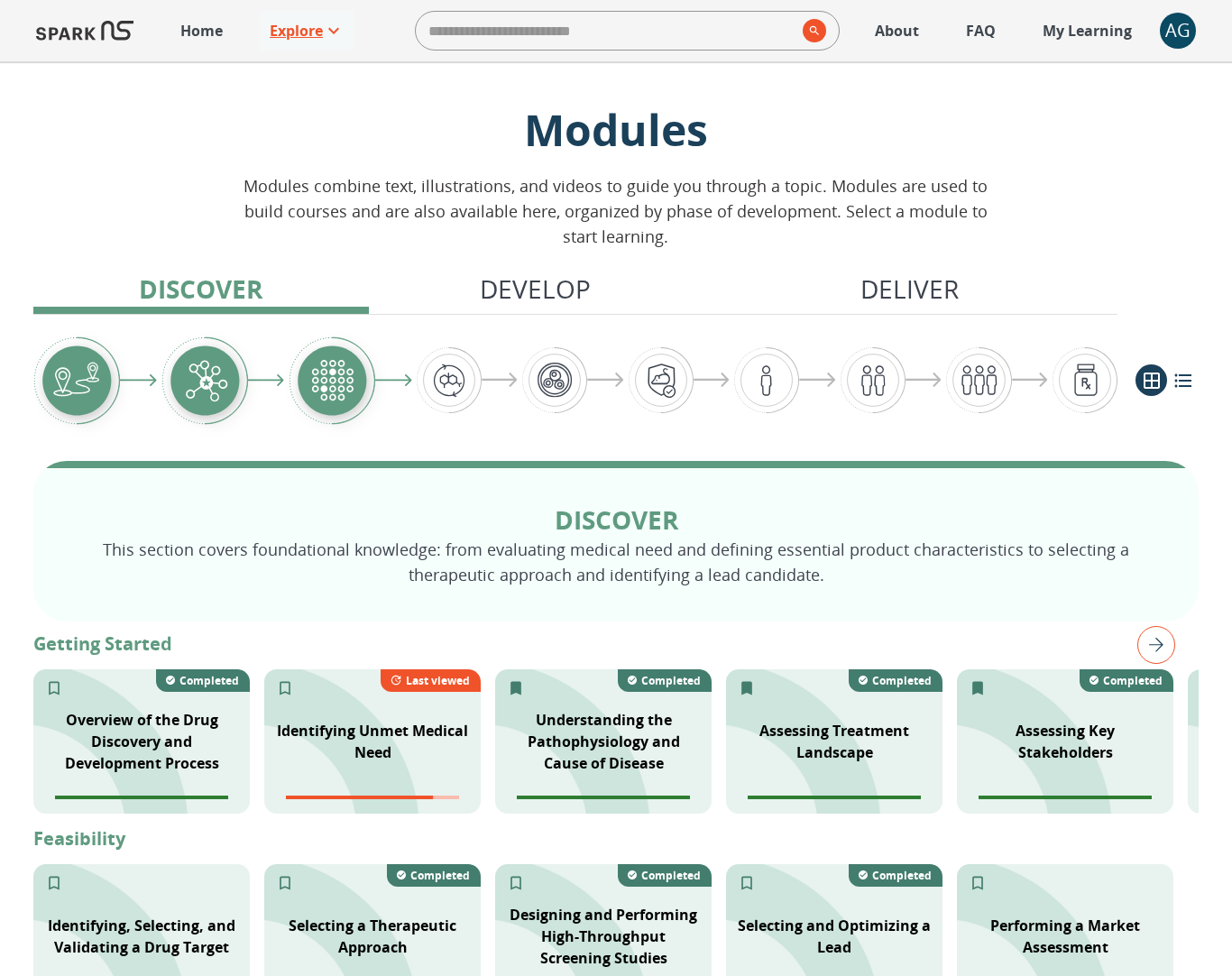 click on "Explore" at bounding box center [296, 31] 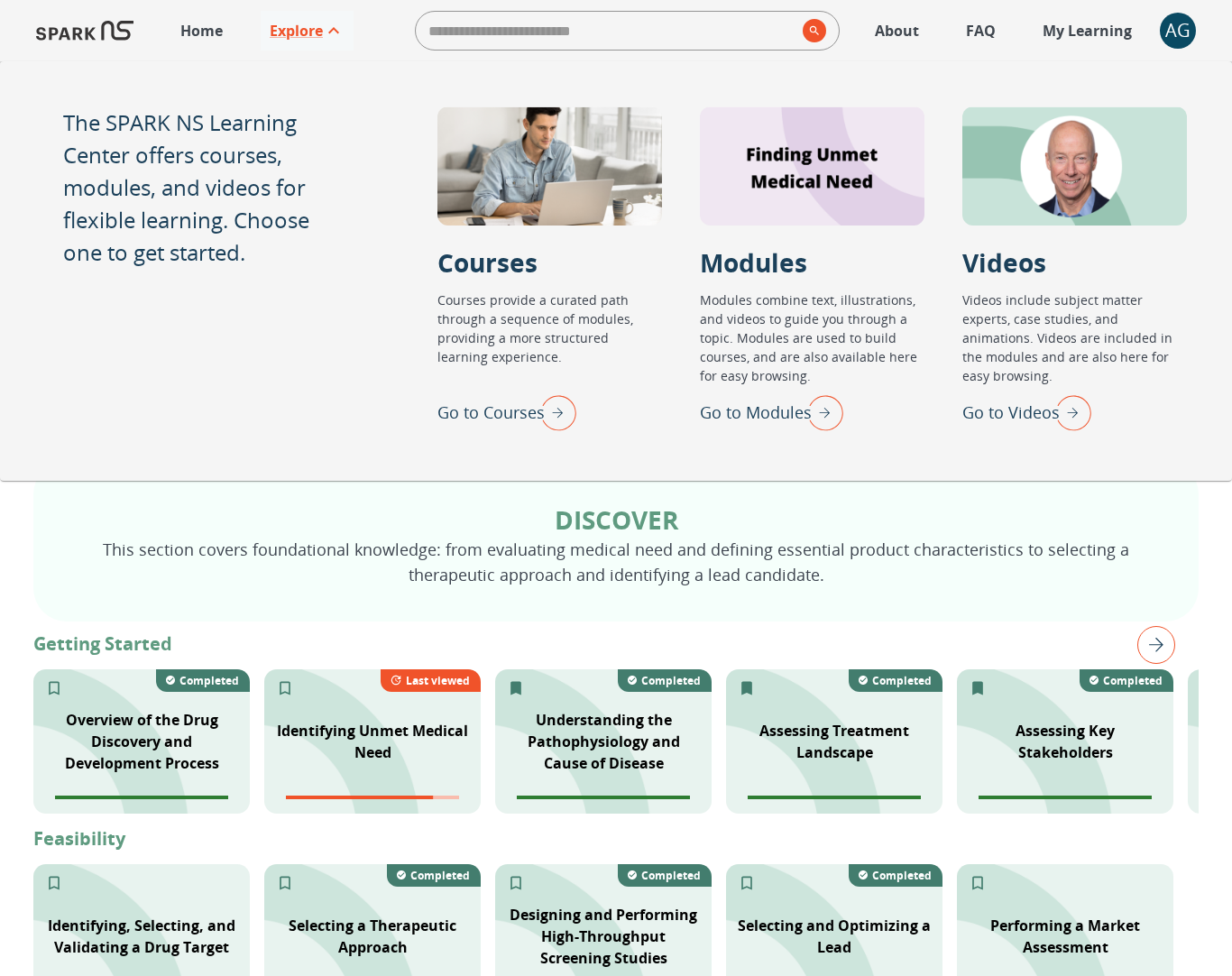 click at bounding box center [1069, 412] 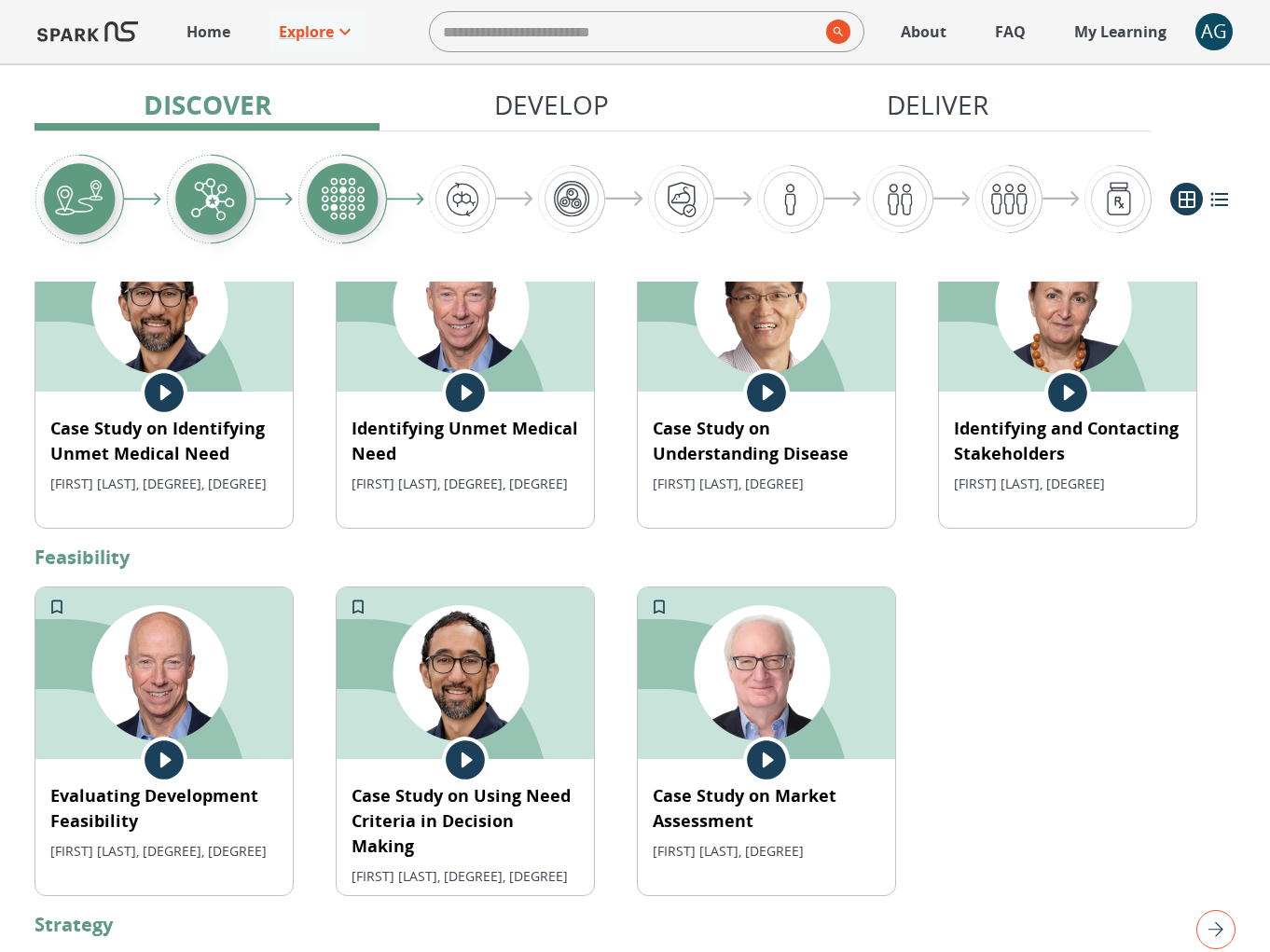 scroll, scrollTop: 417, scrollLeft: 0, axis: vertical 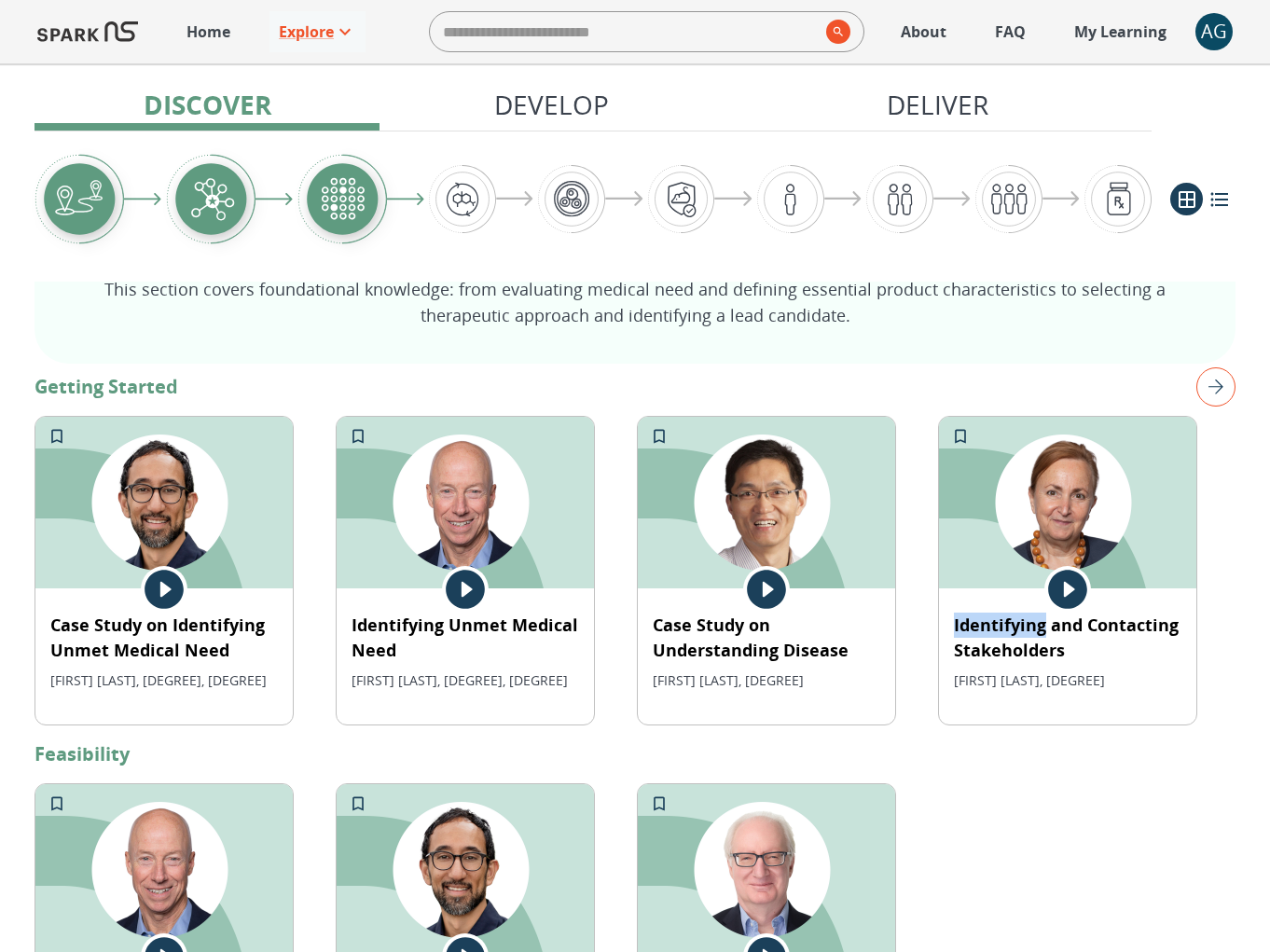 click at bounding box center (1216, 387) 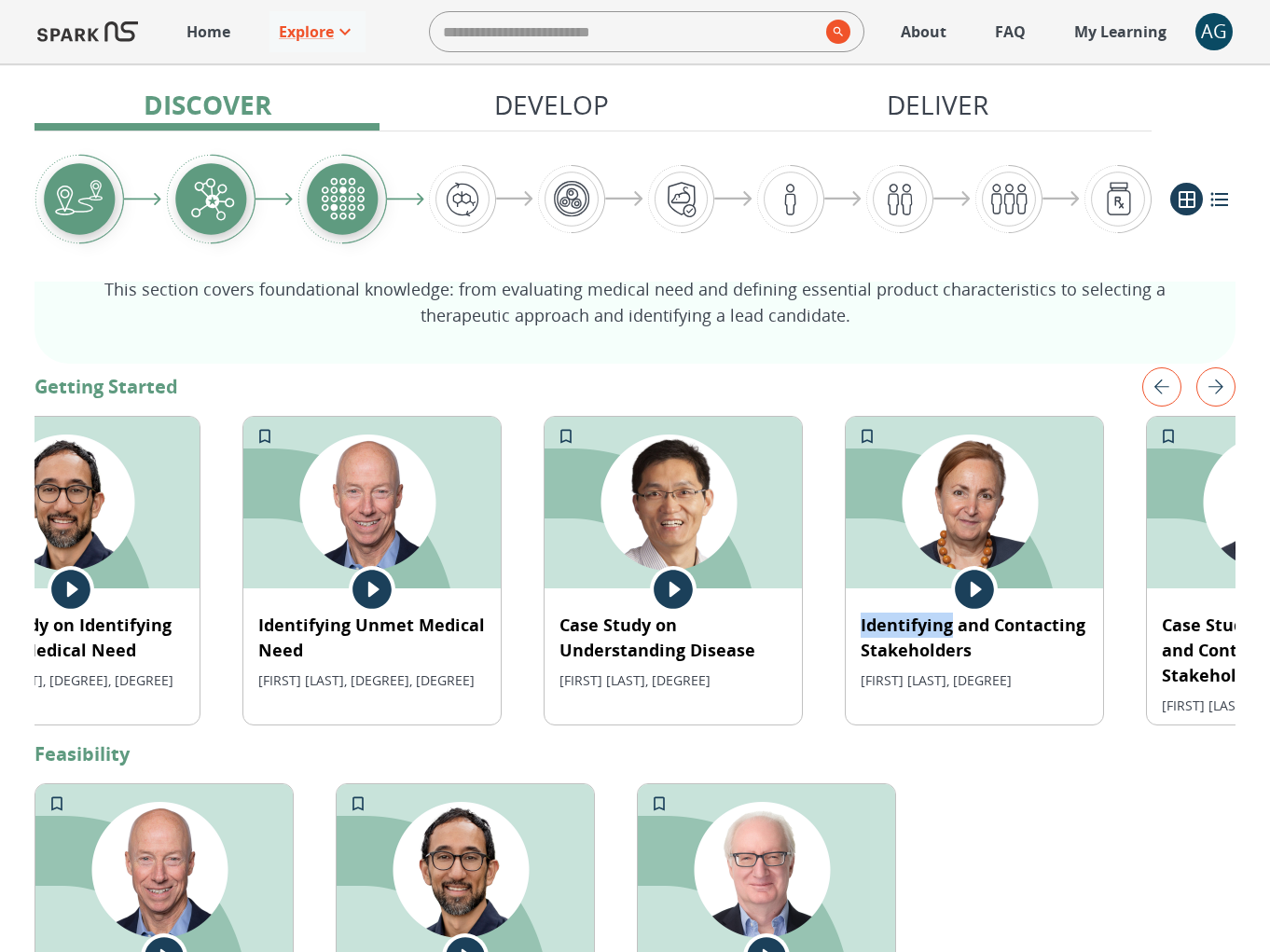 click at bounding box center [1216, 387] 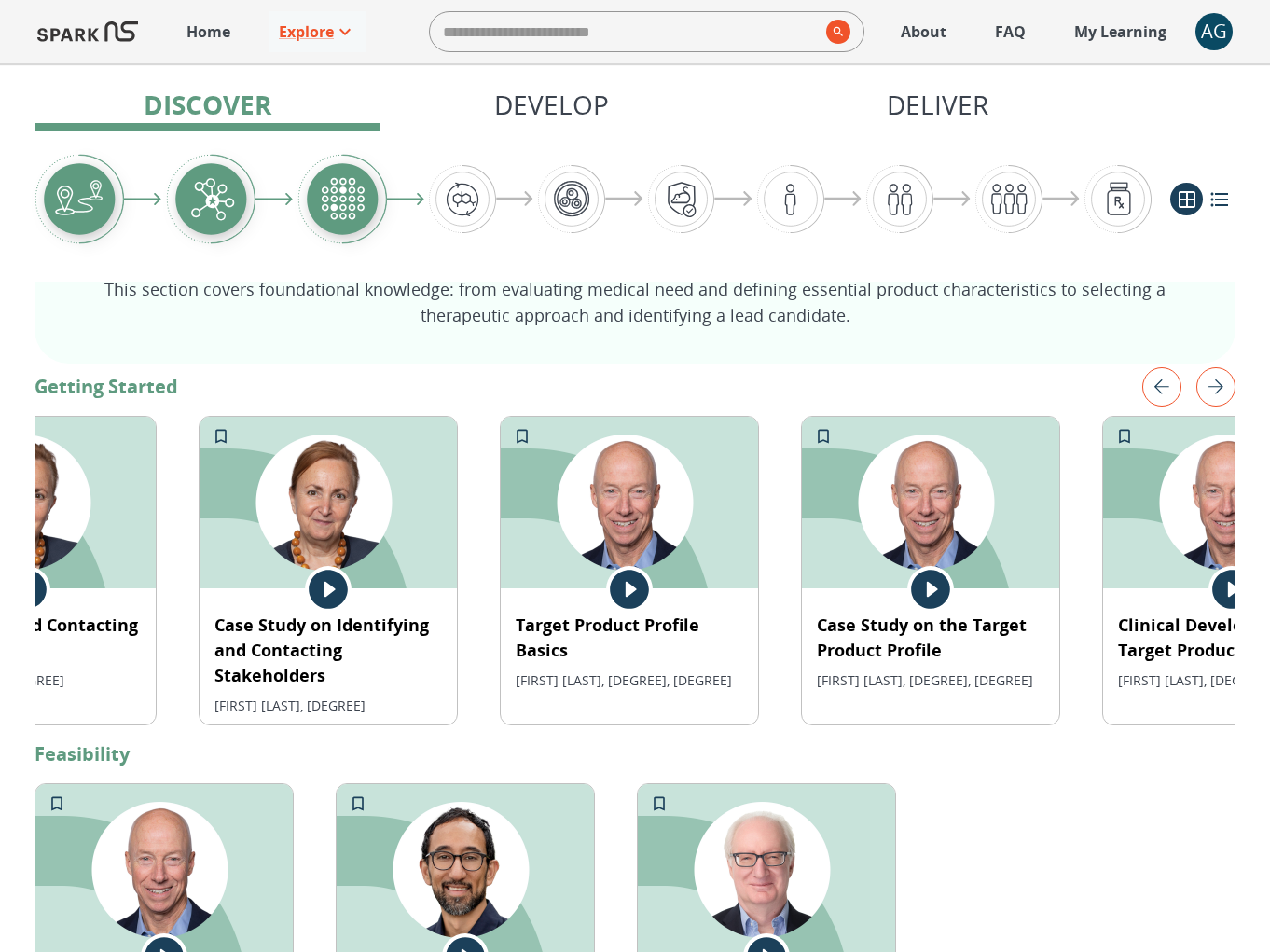 click at bounding box center (1216, 387) 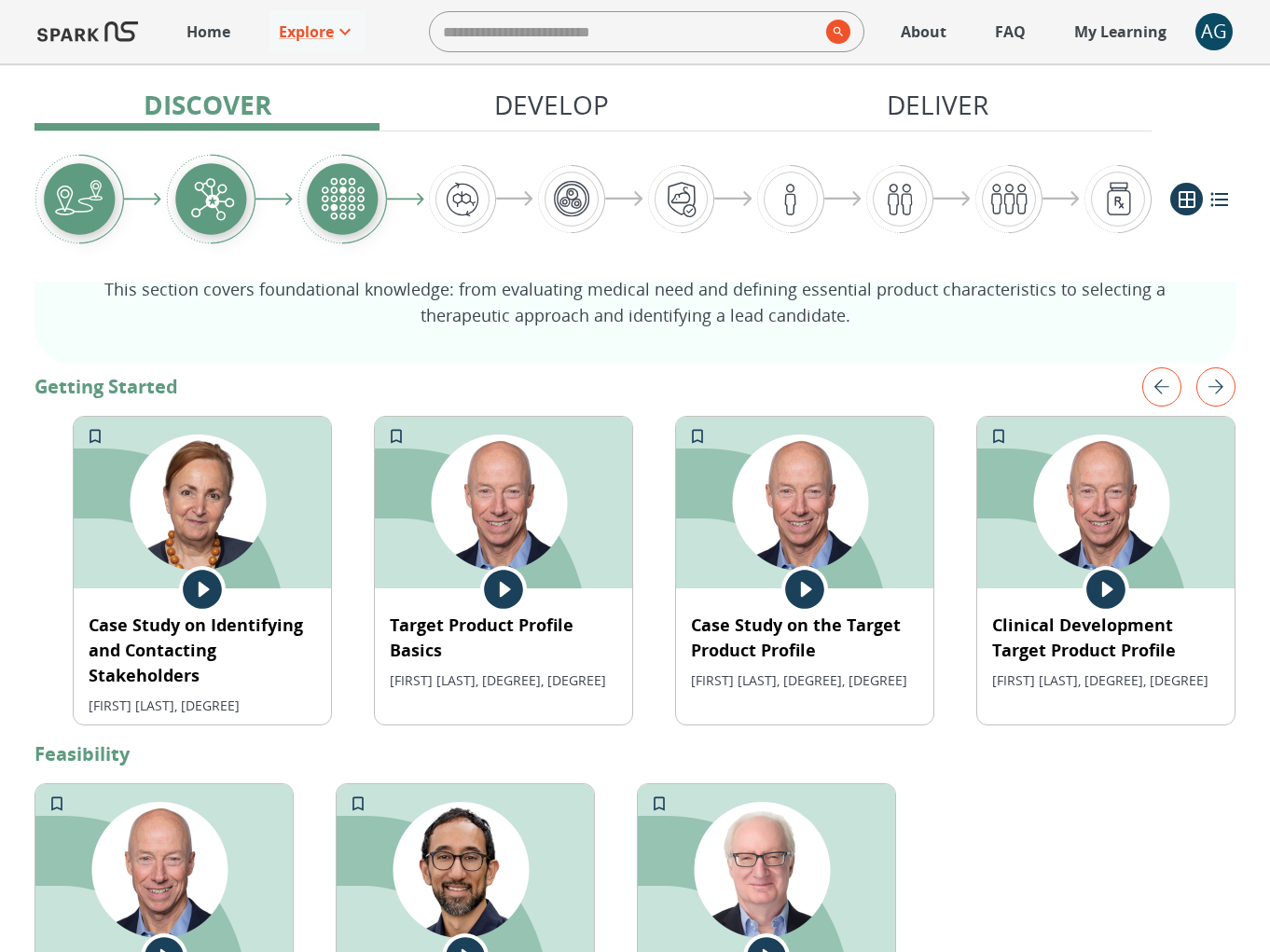 click at bounding box center (1162, 387) 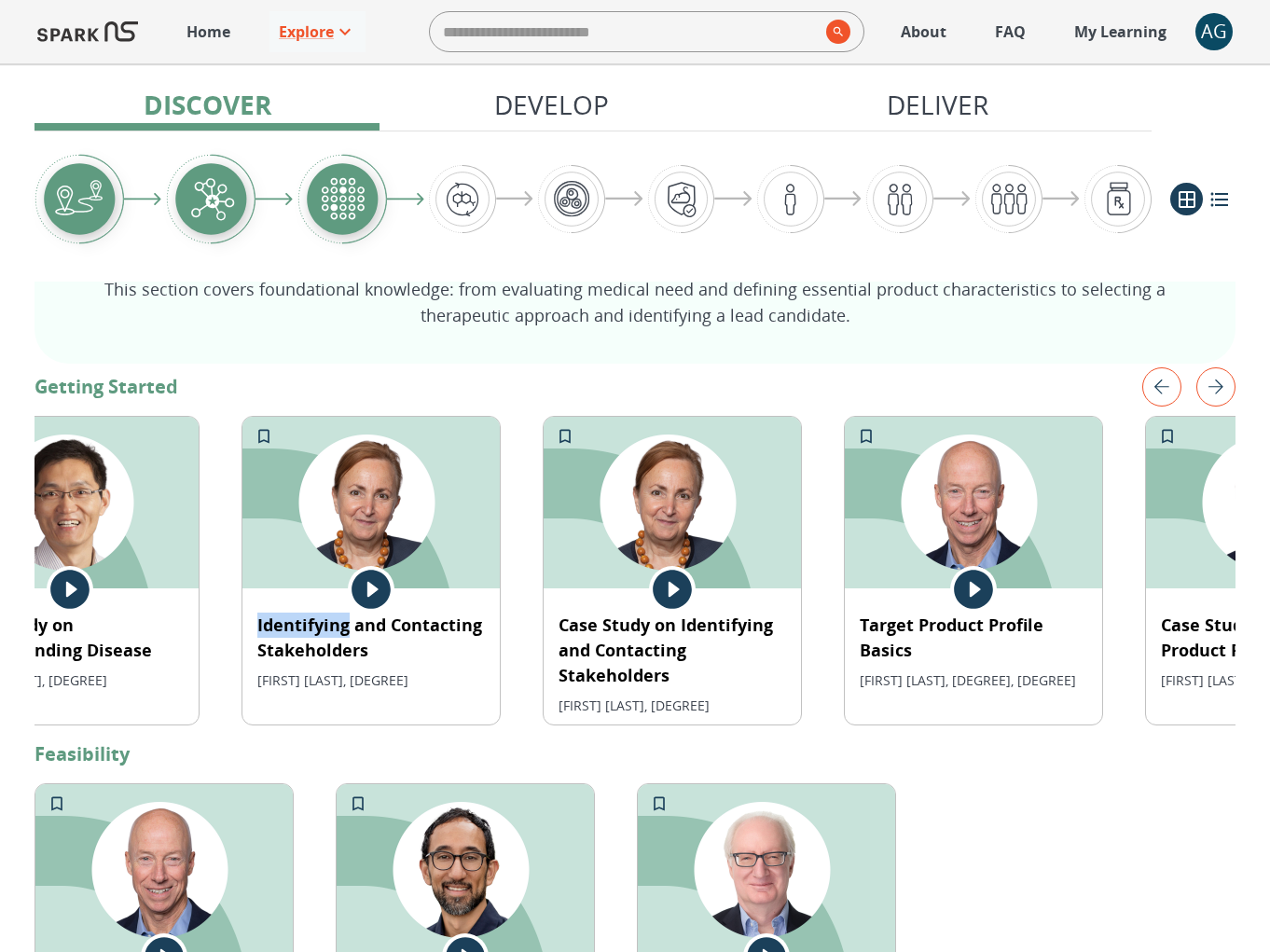 click at bounding box center [1216, 387] 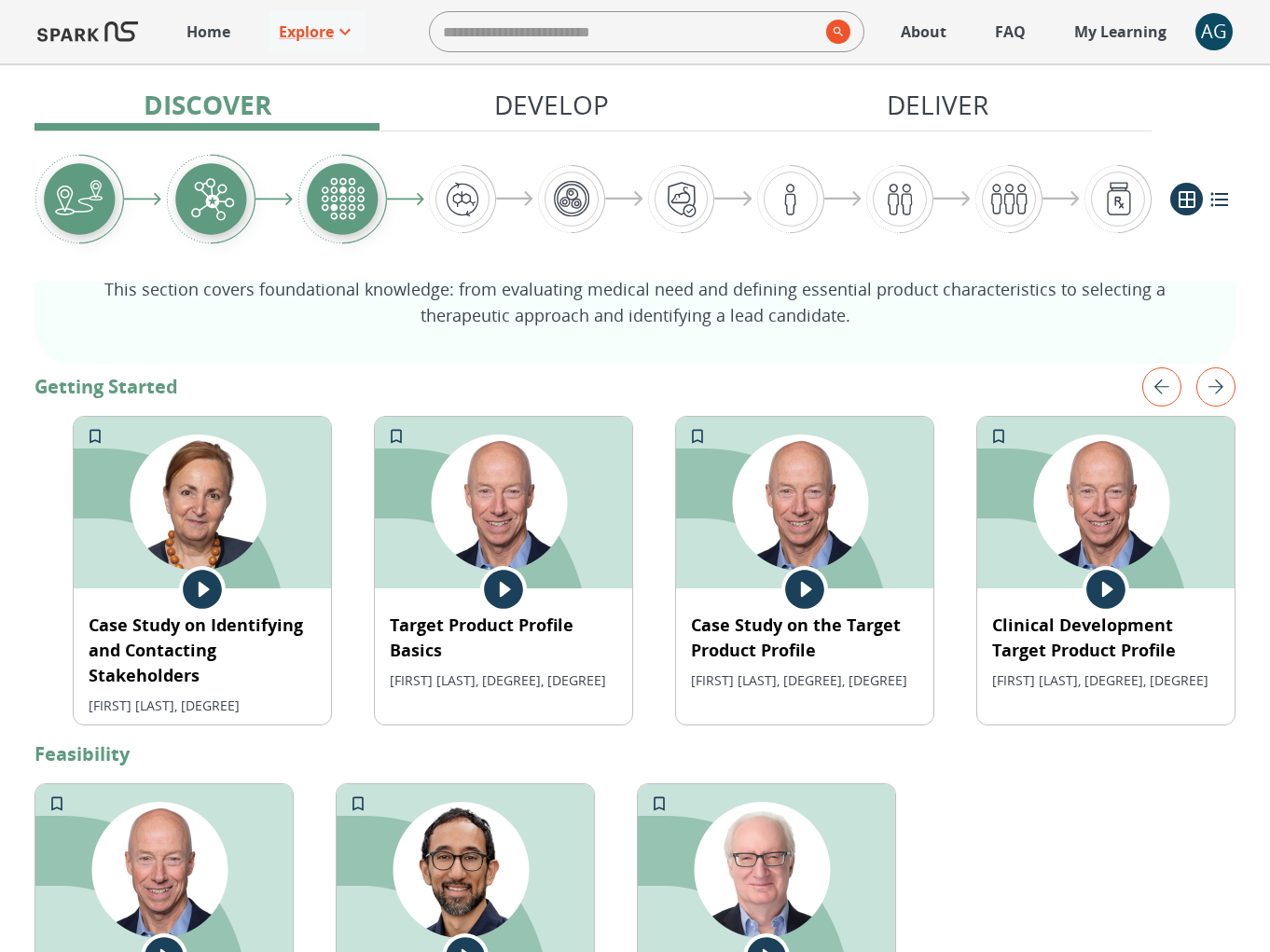 click at bounding box center (1162, 387) 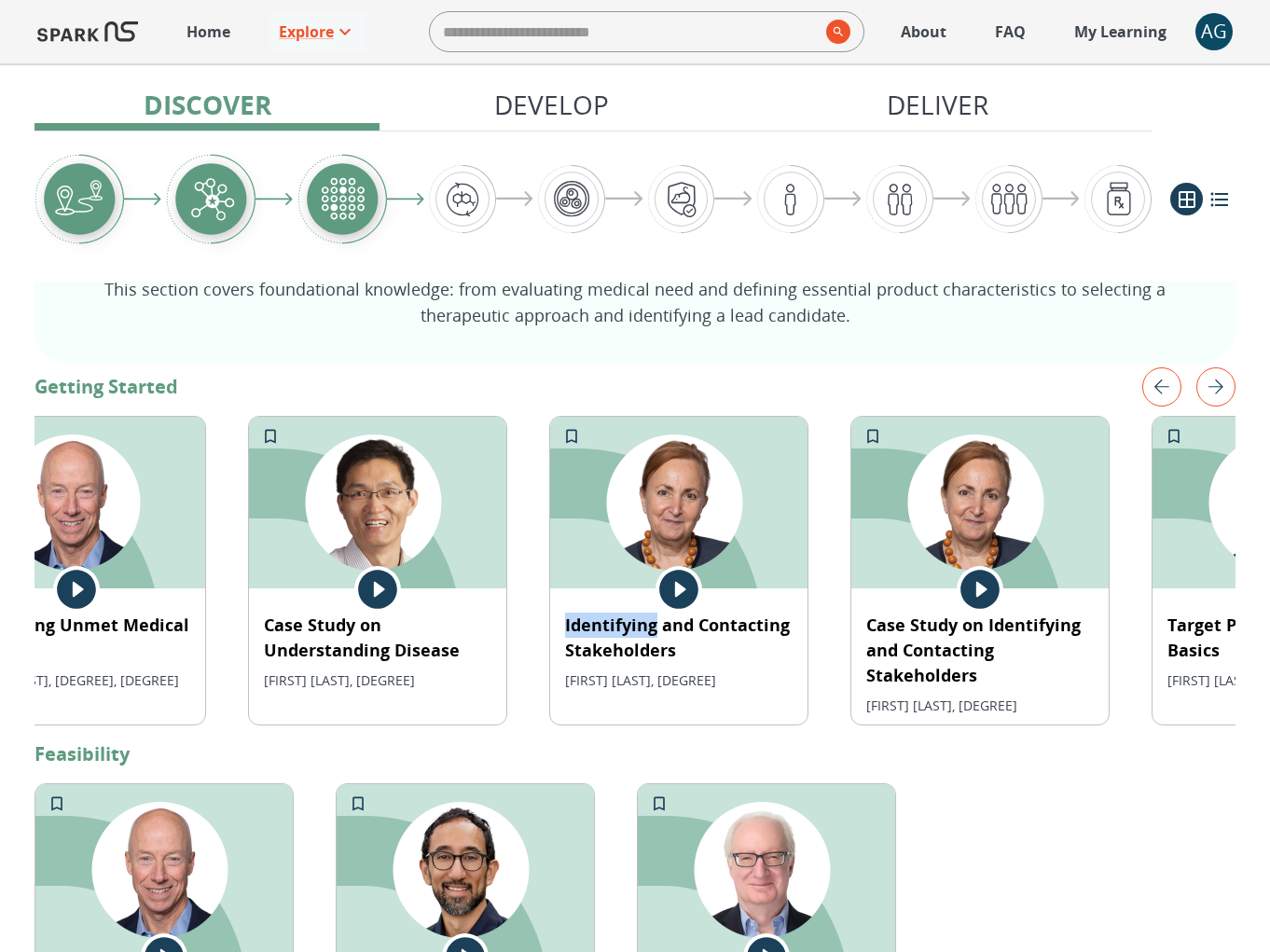 click at bounding box center (1216, 387) 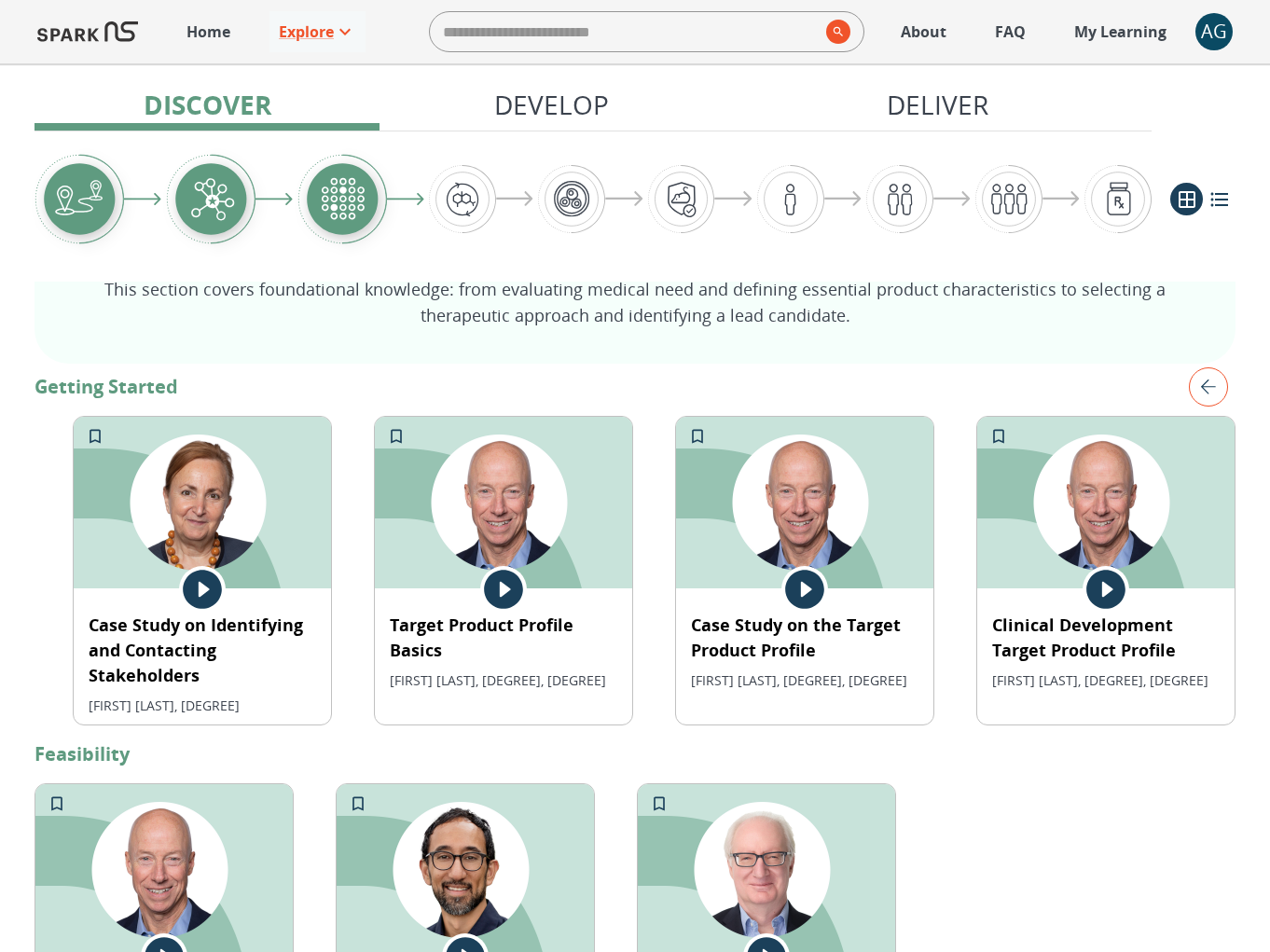 click at bounding box center (1208, 387) 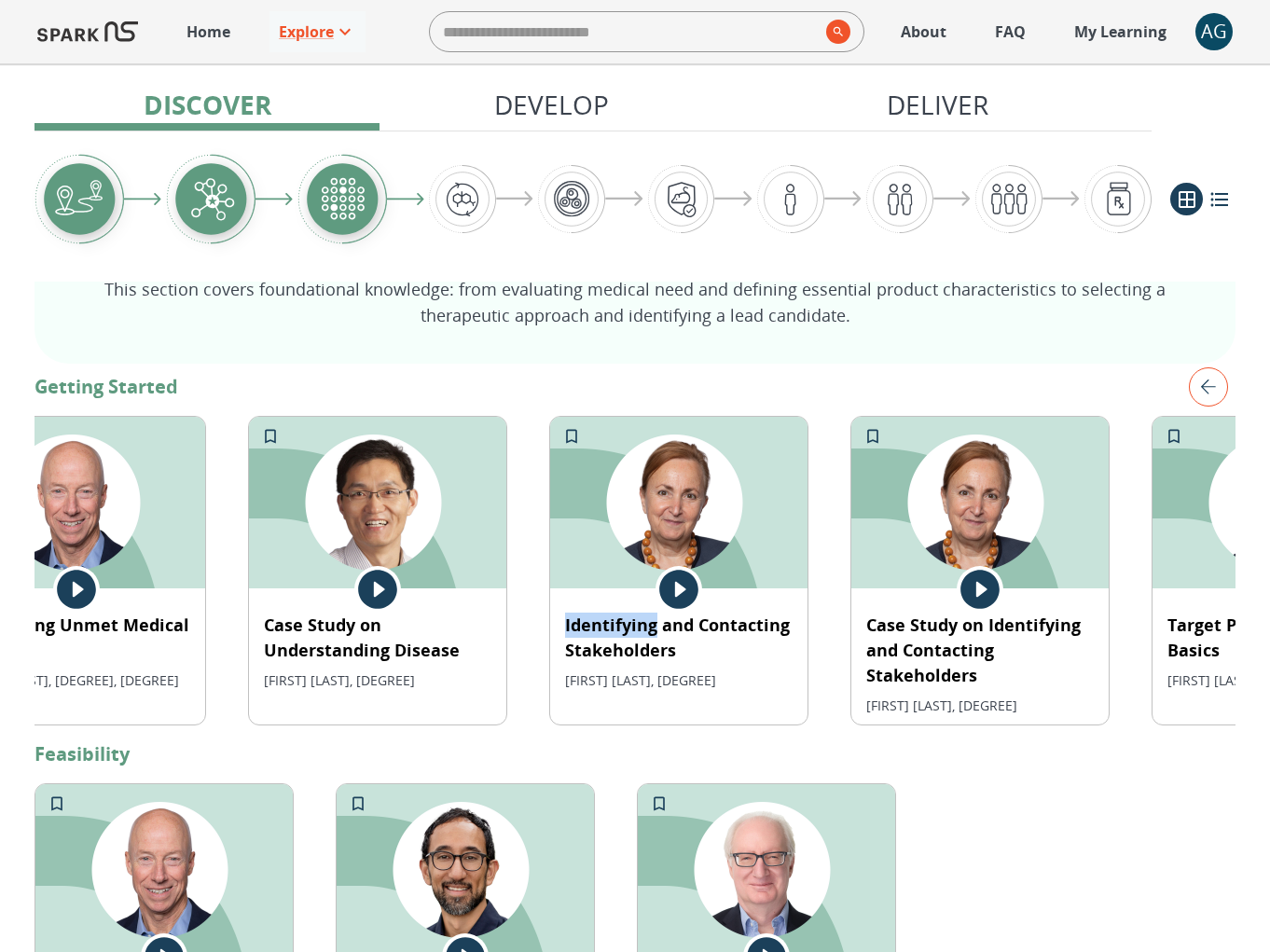 click at bounding box center (0, 0) 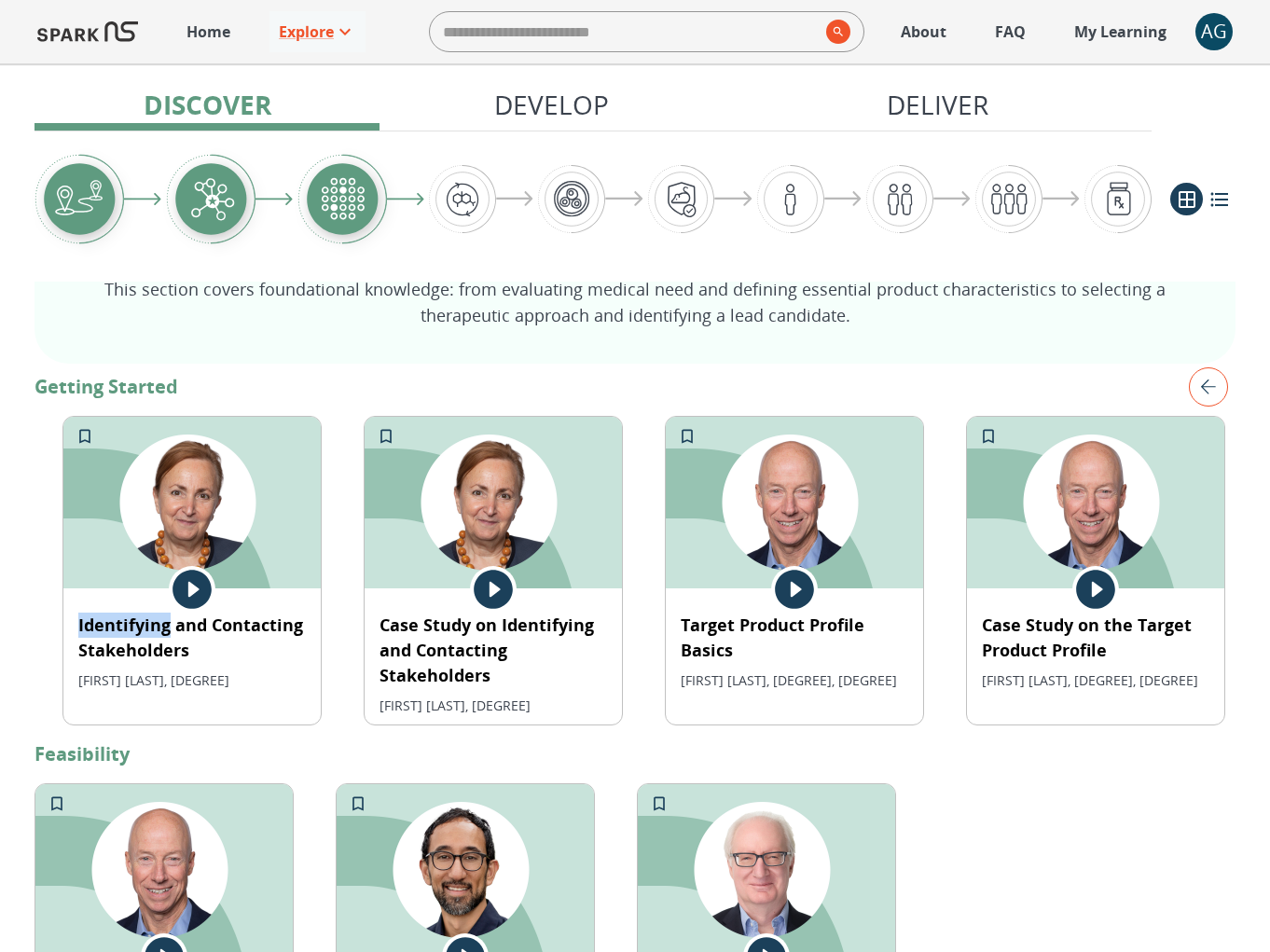 click at bounding box center (1208, 387) 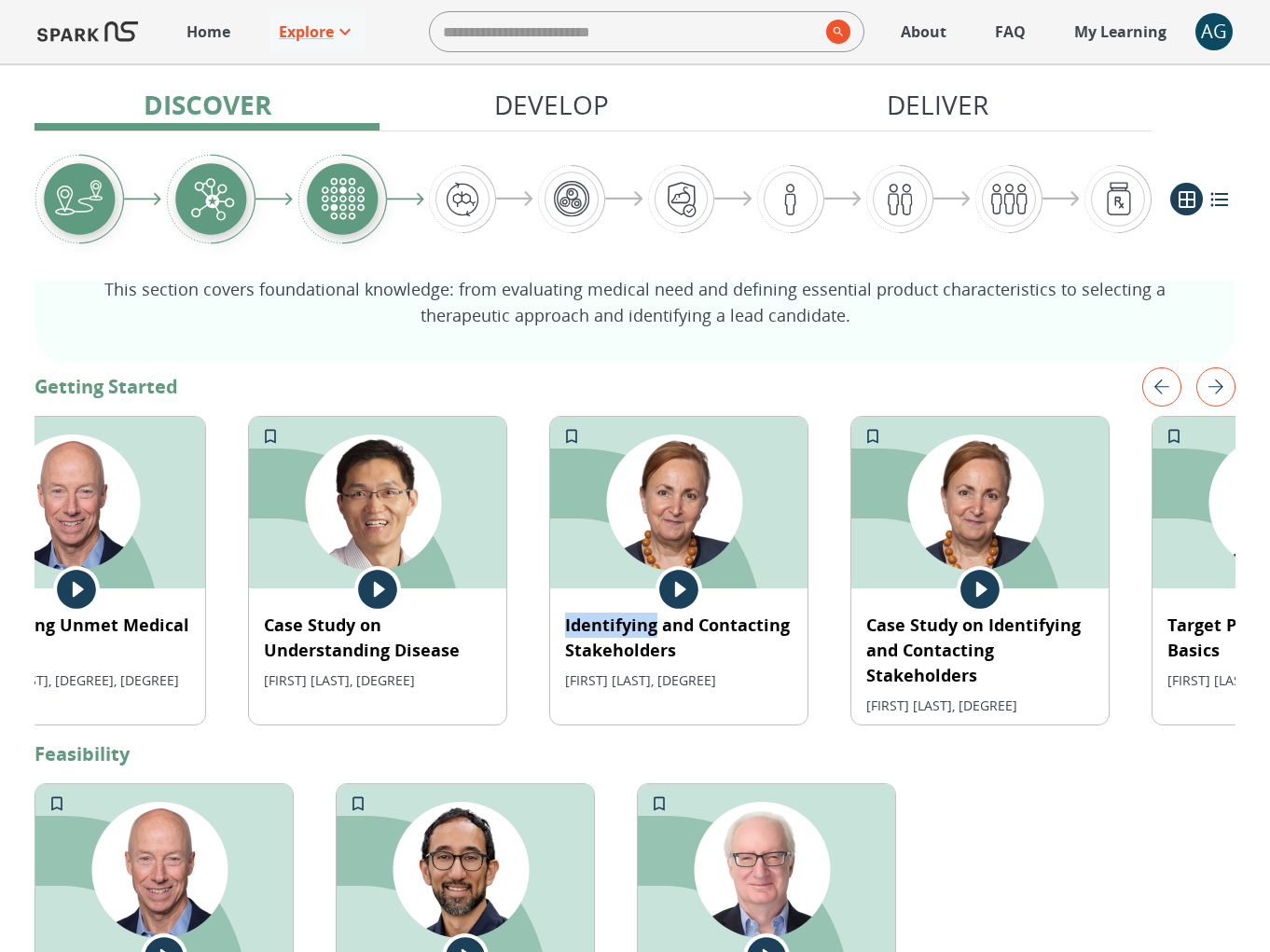click at bounding box center (1216, 387) 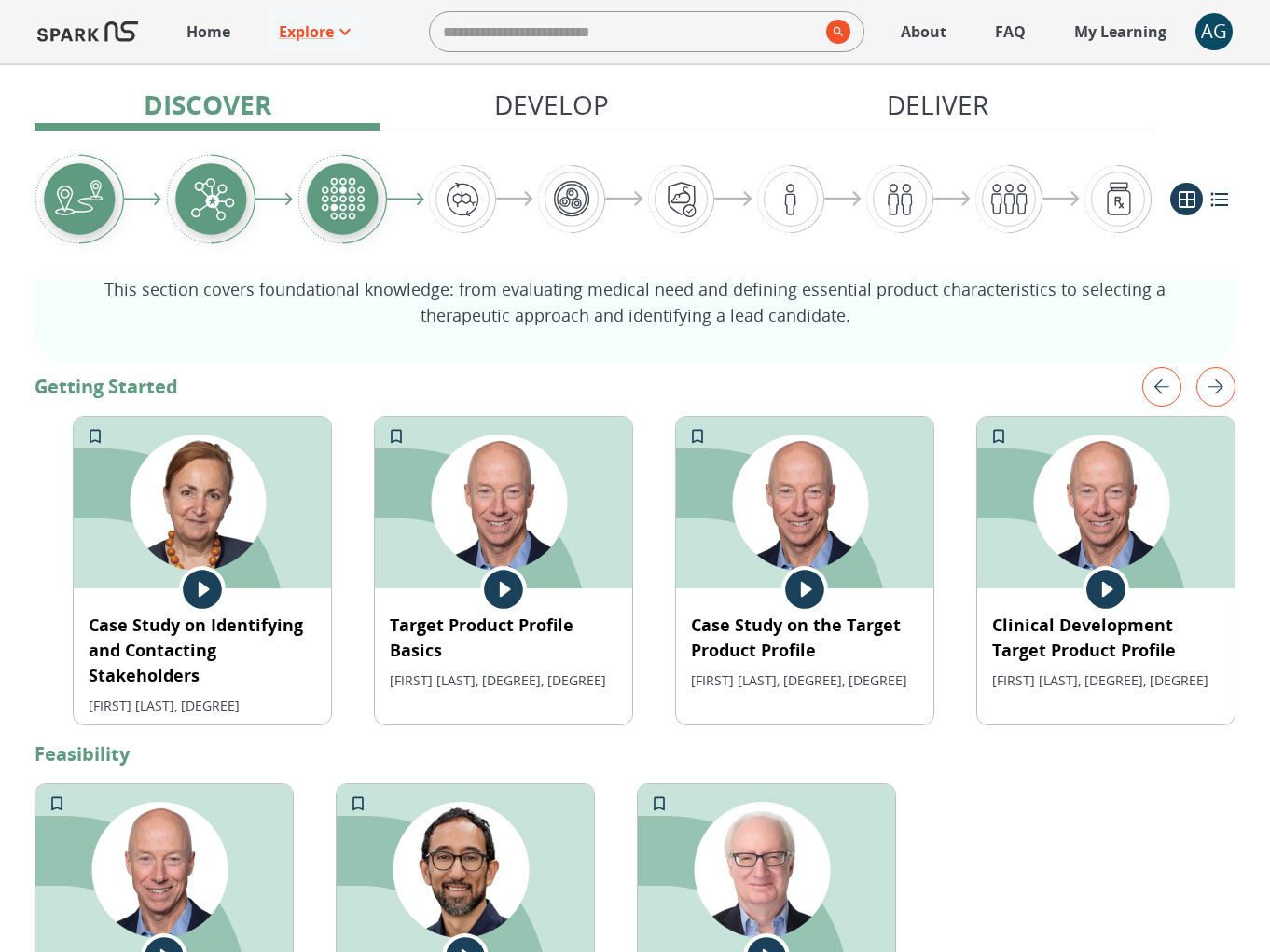 click at bounding box center (1162, 387) 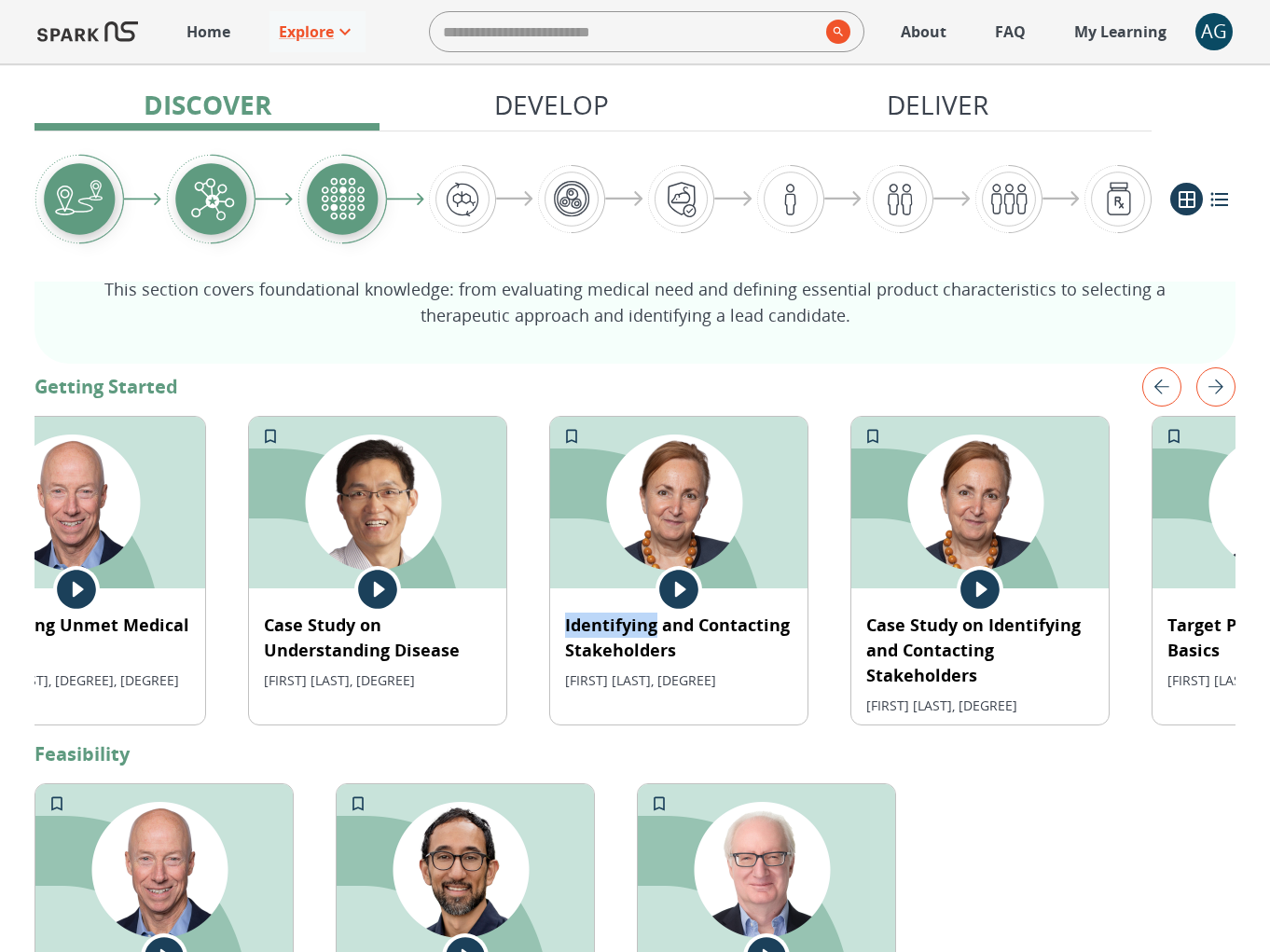 click at bounding box center (1216, 387) 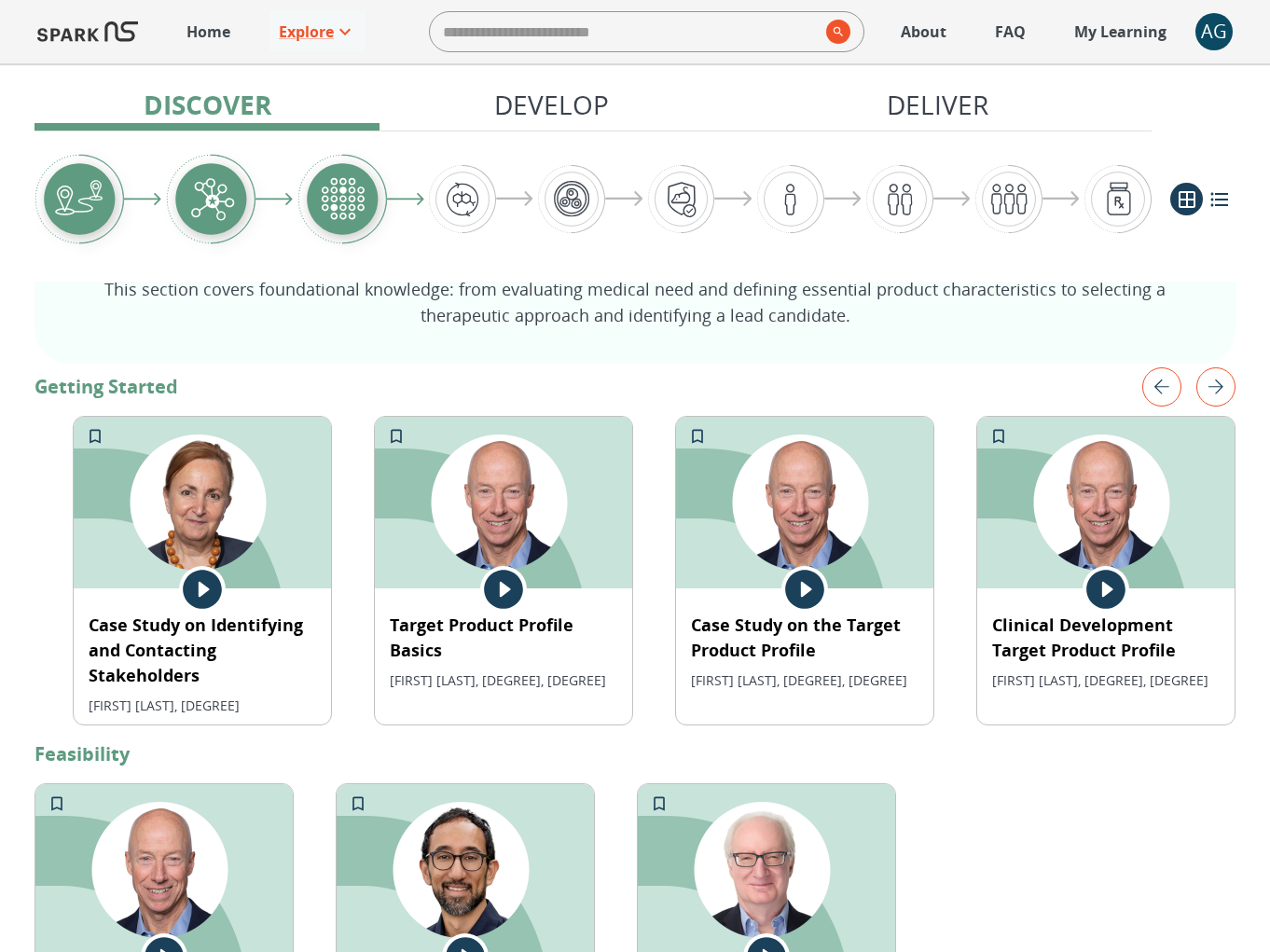 click at bounding box center (1162, 387) 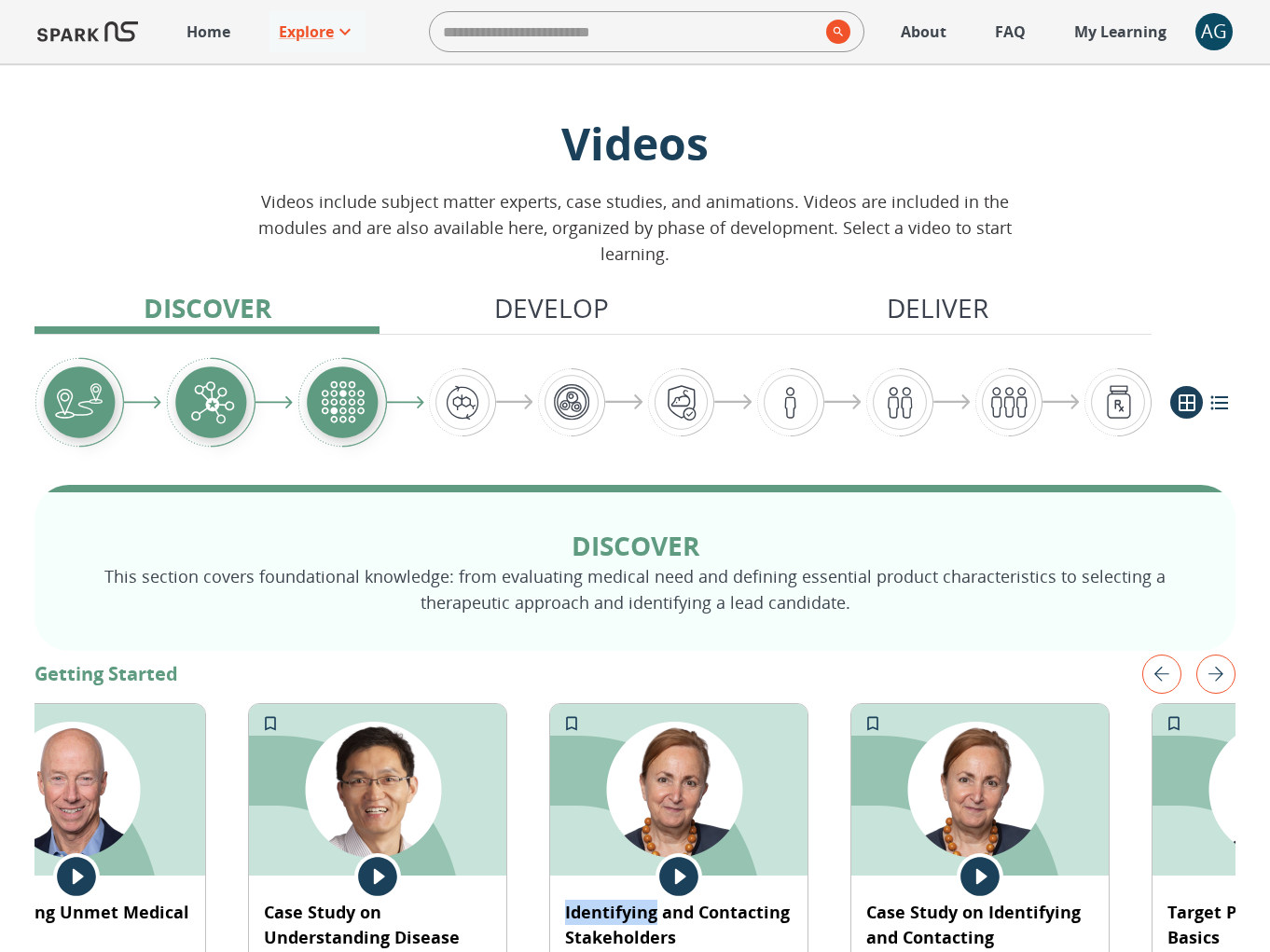 scroll, scrollTop: 7, scrollLeft: 0, axis: vertical 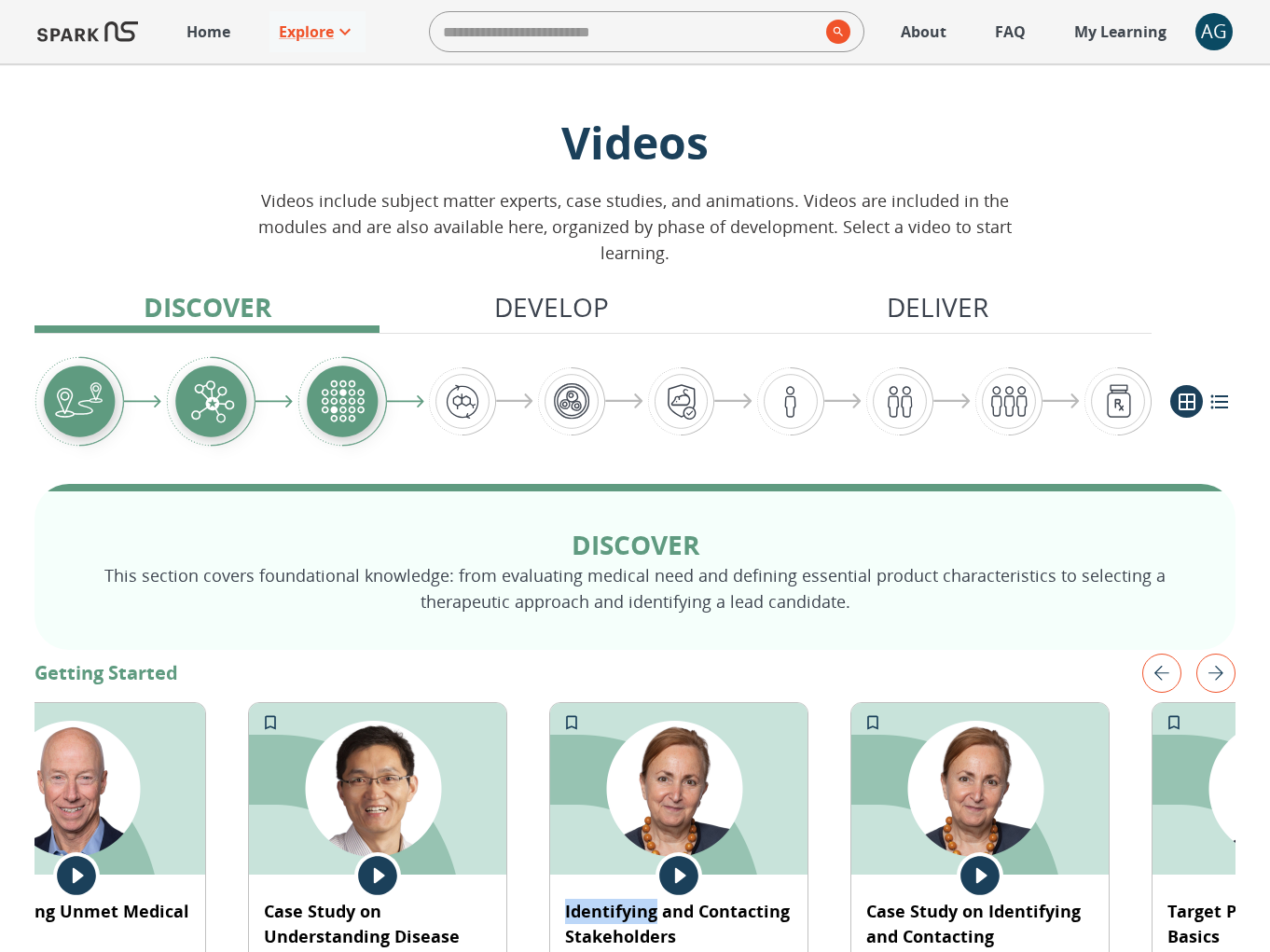 click at bounding box center [1216, 673] 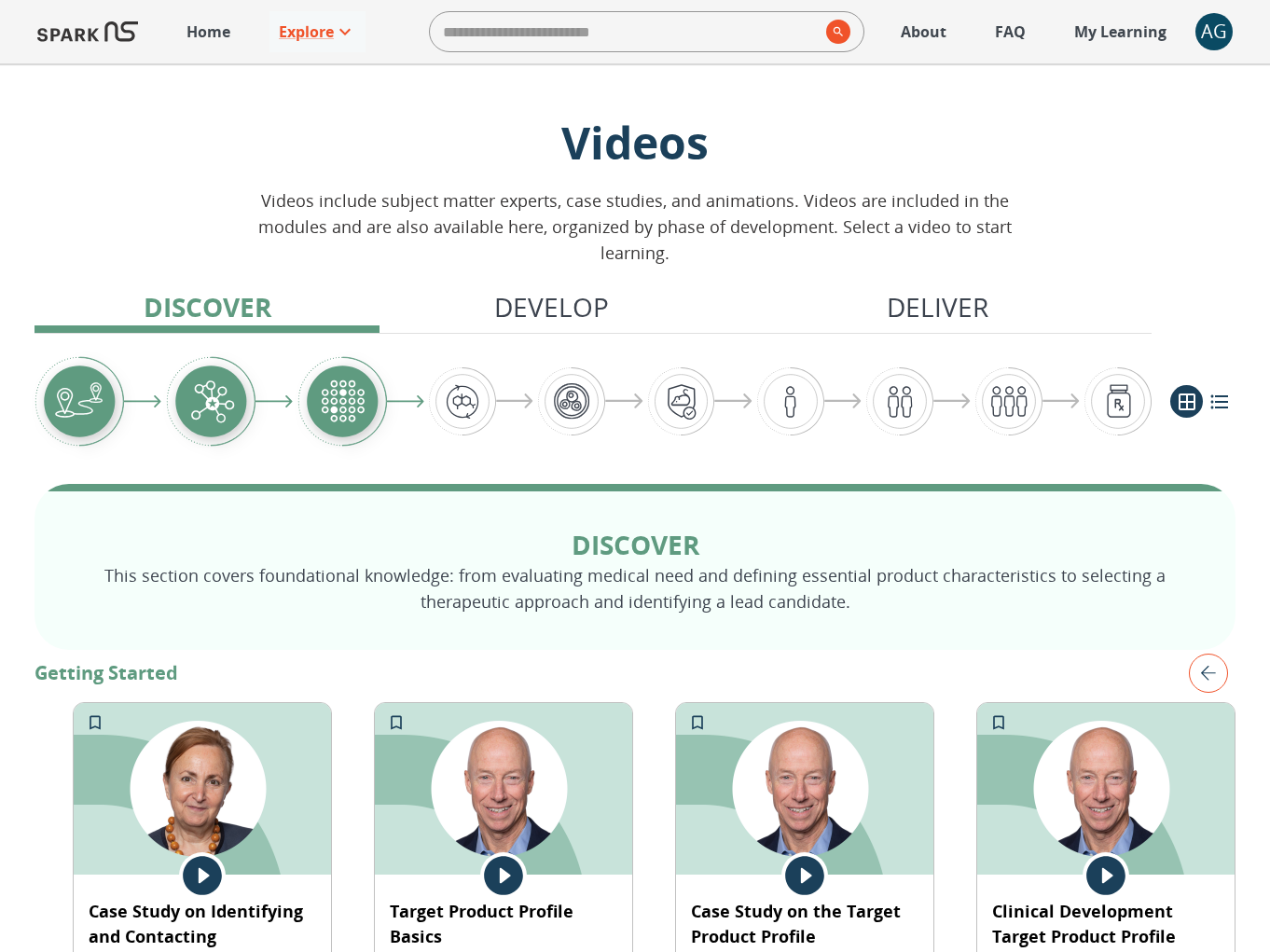 click at bounding box center [1208, 673] 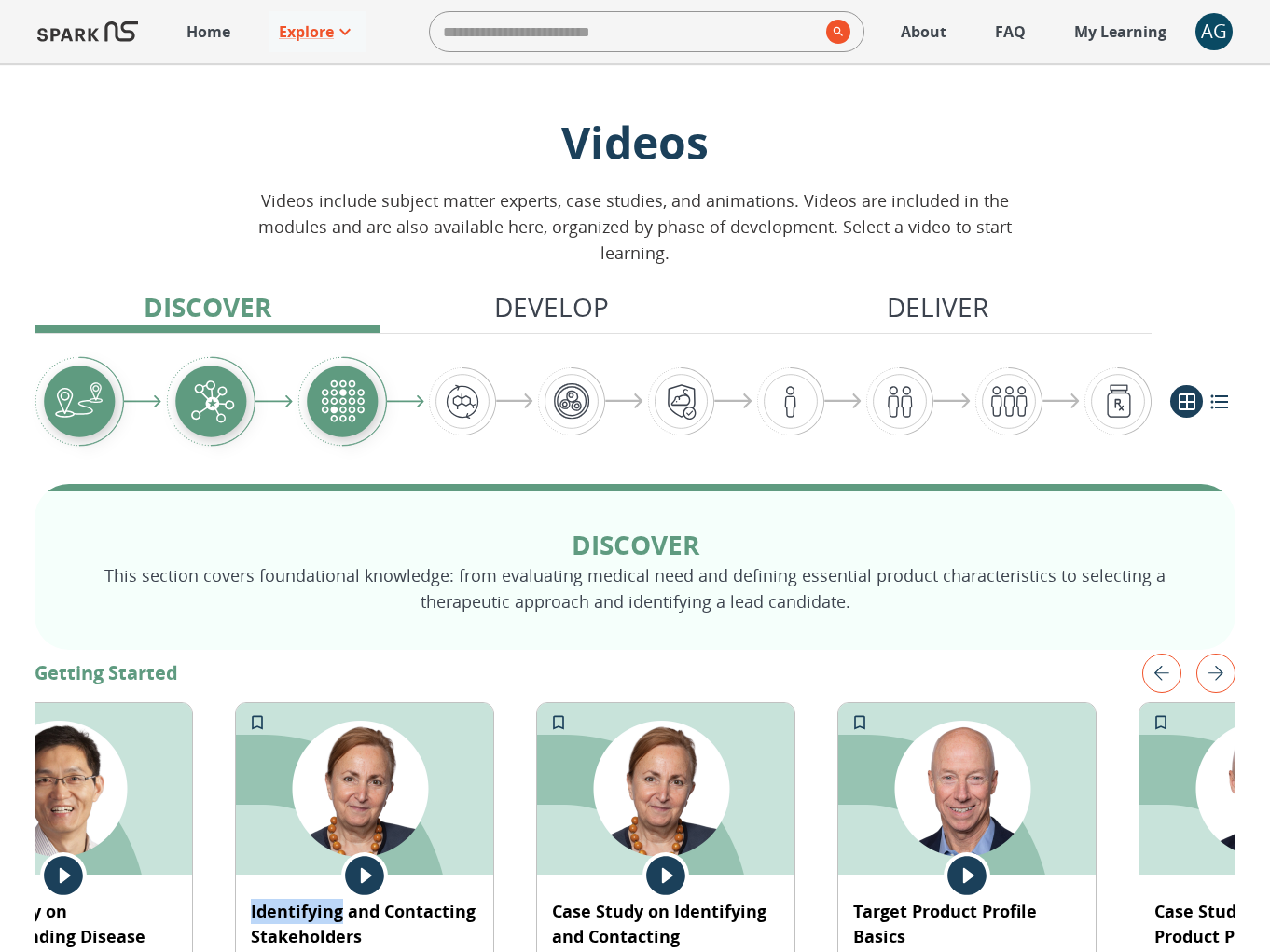 click at bounding box center (1216, 673) 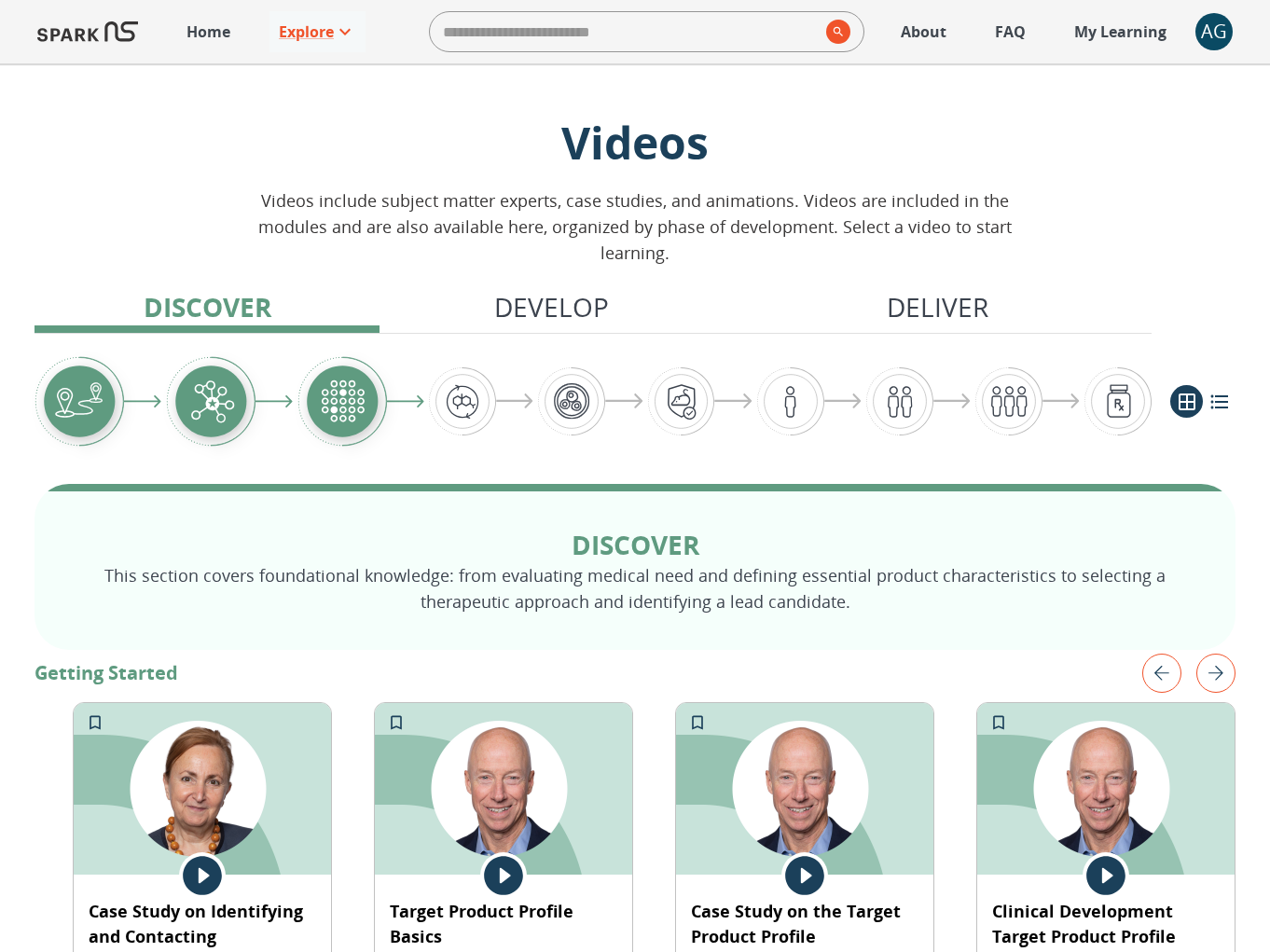 click at bounding box center (1162, 673) 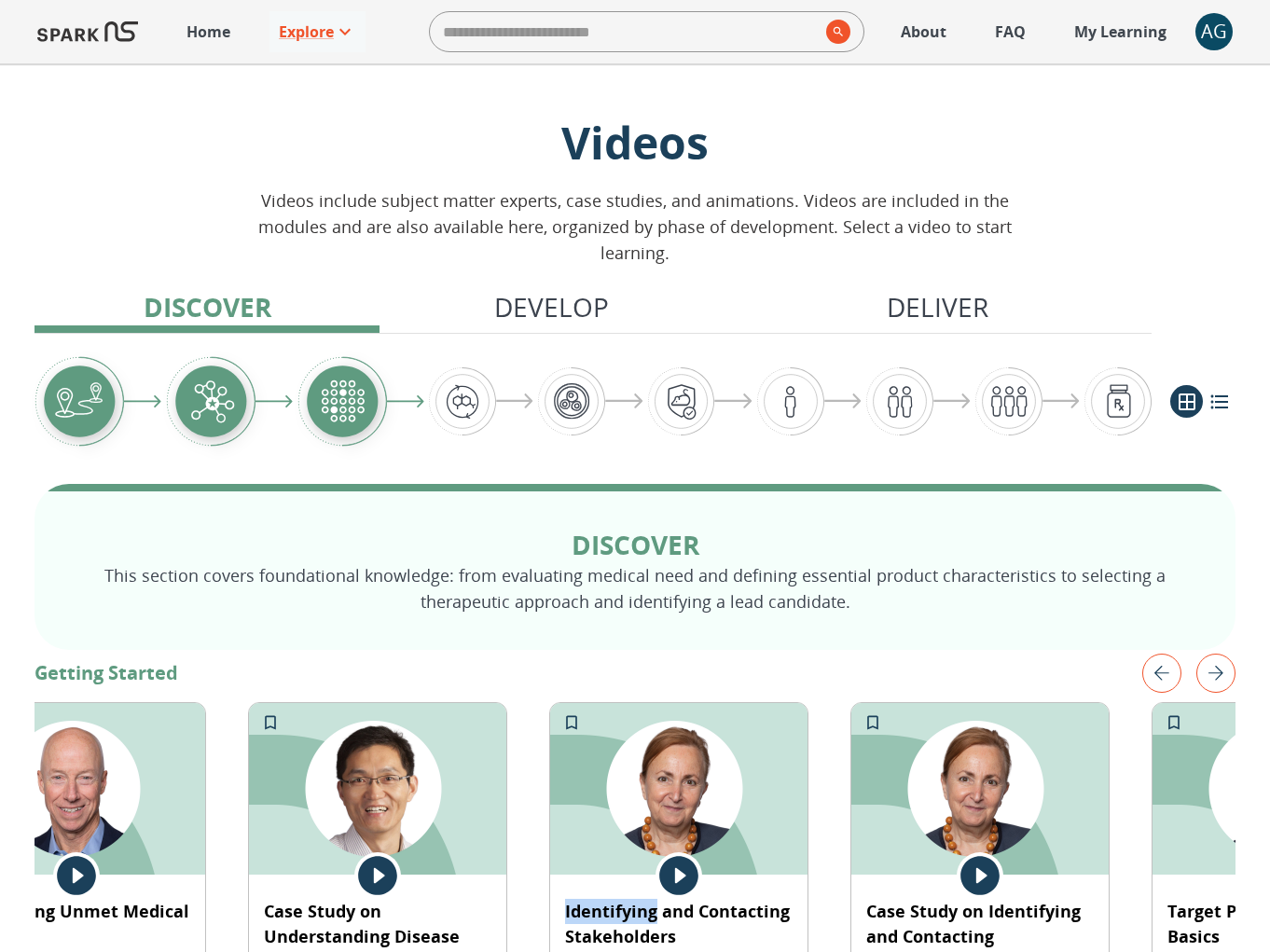 click at bounding box center [1216, 673] 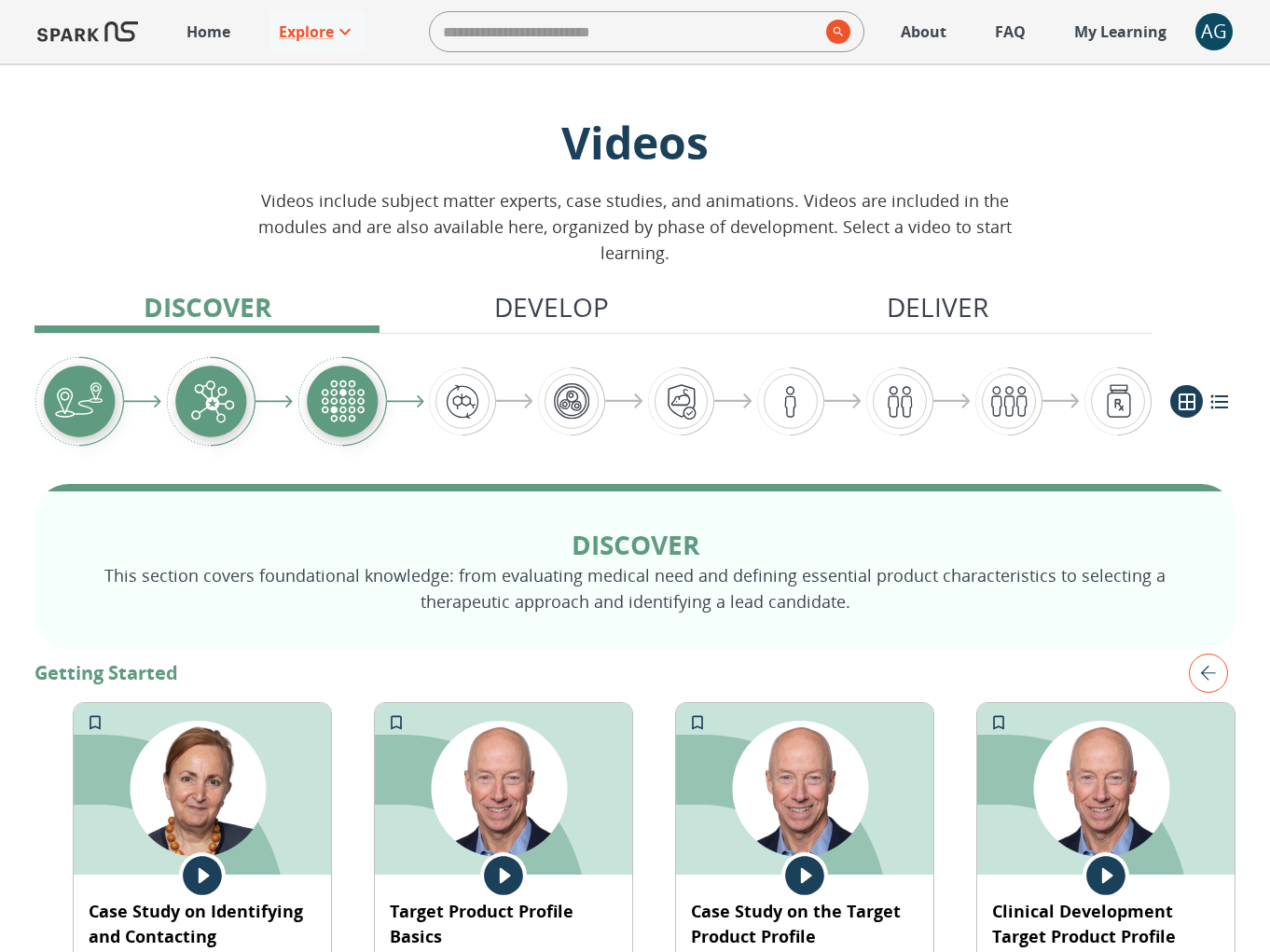 click at bounding box center [1208, 673] 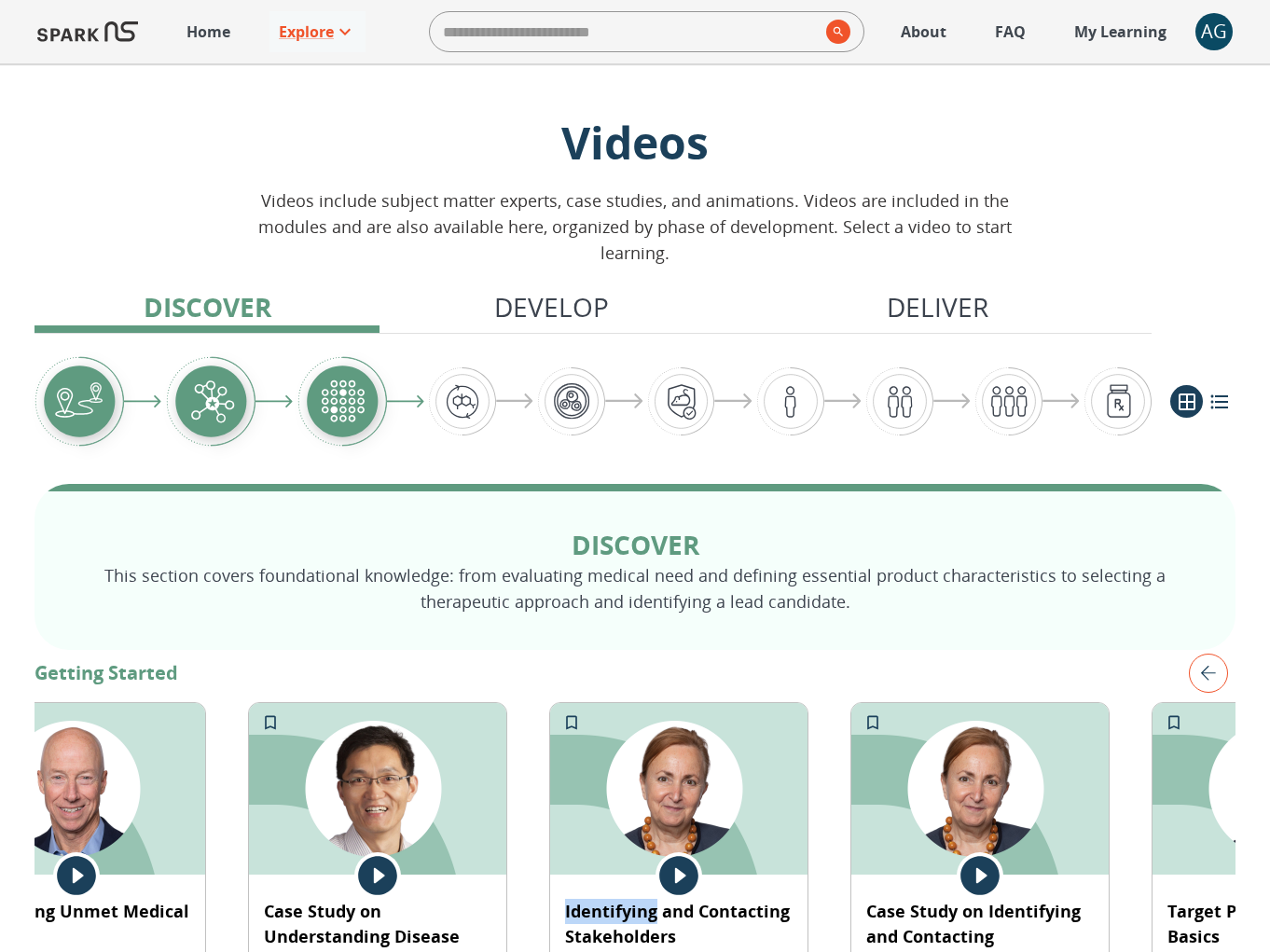 click at bounding box center [0, 0] 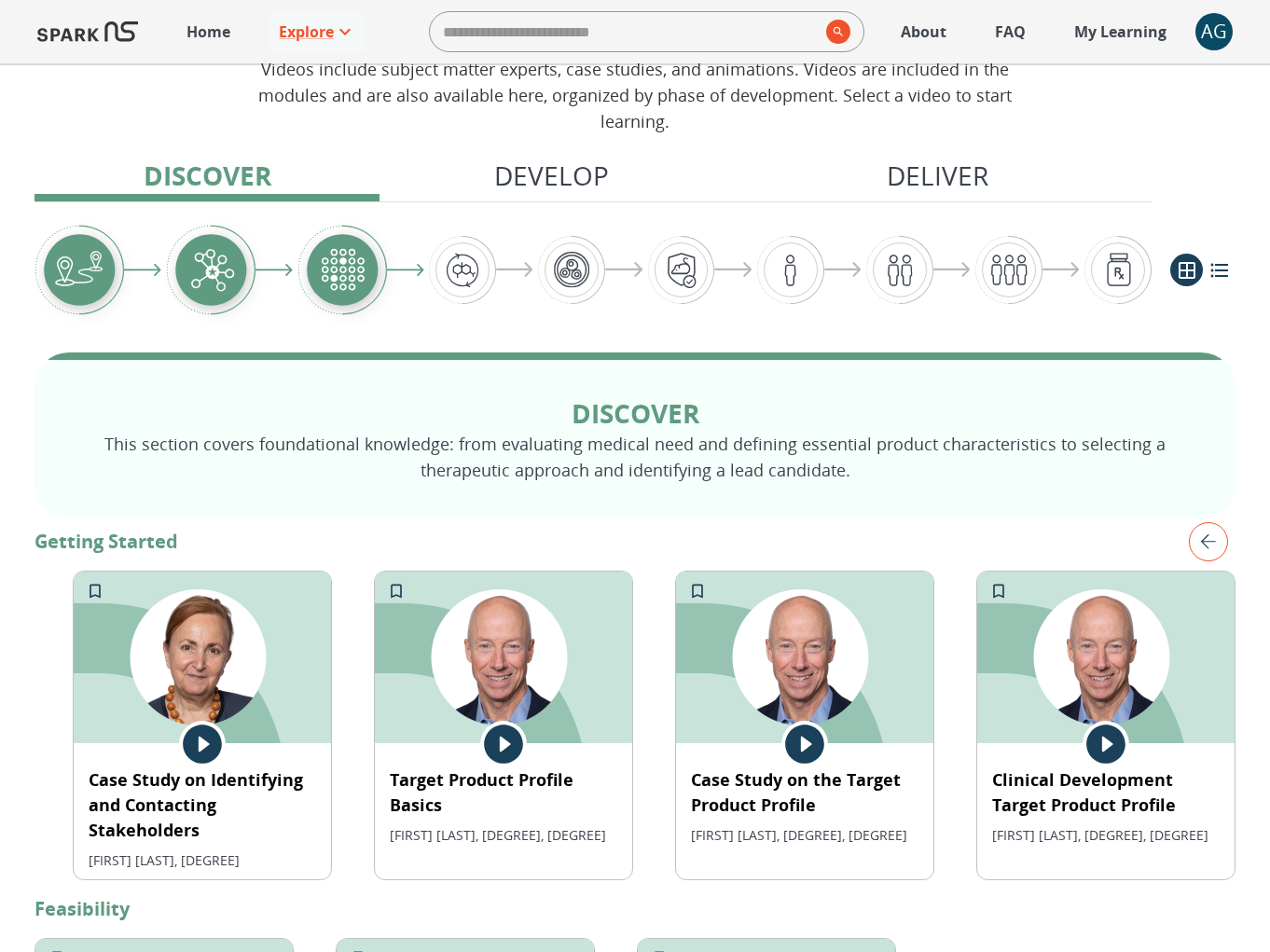 scroll, scrollTop: 175, scrollLeft: 0, axis: vertical 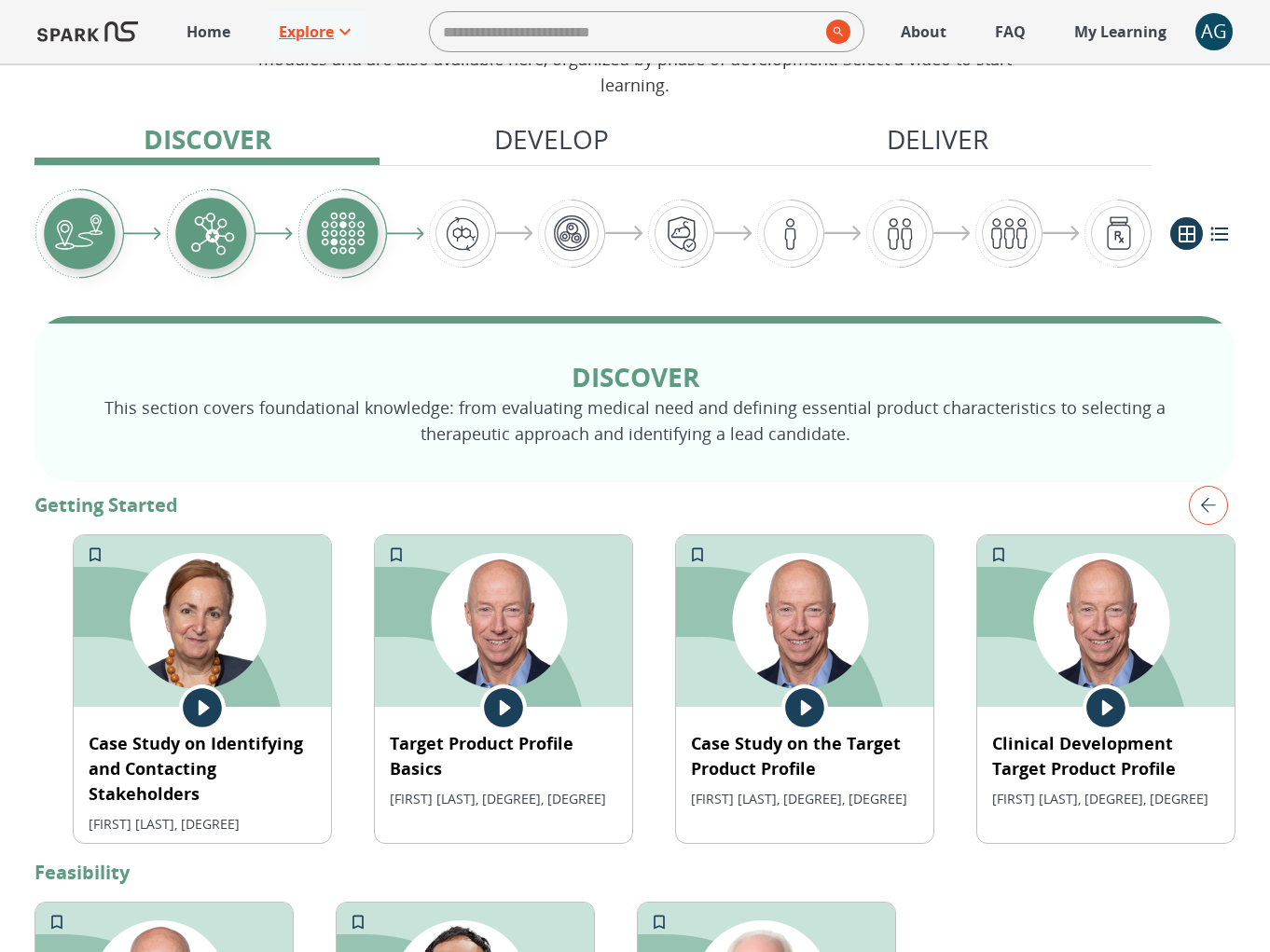 click on "Explore" at bounding box center (306, 32) 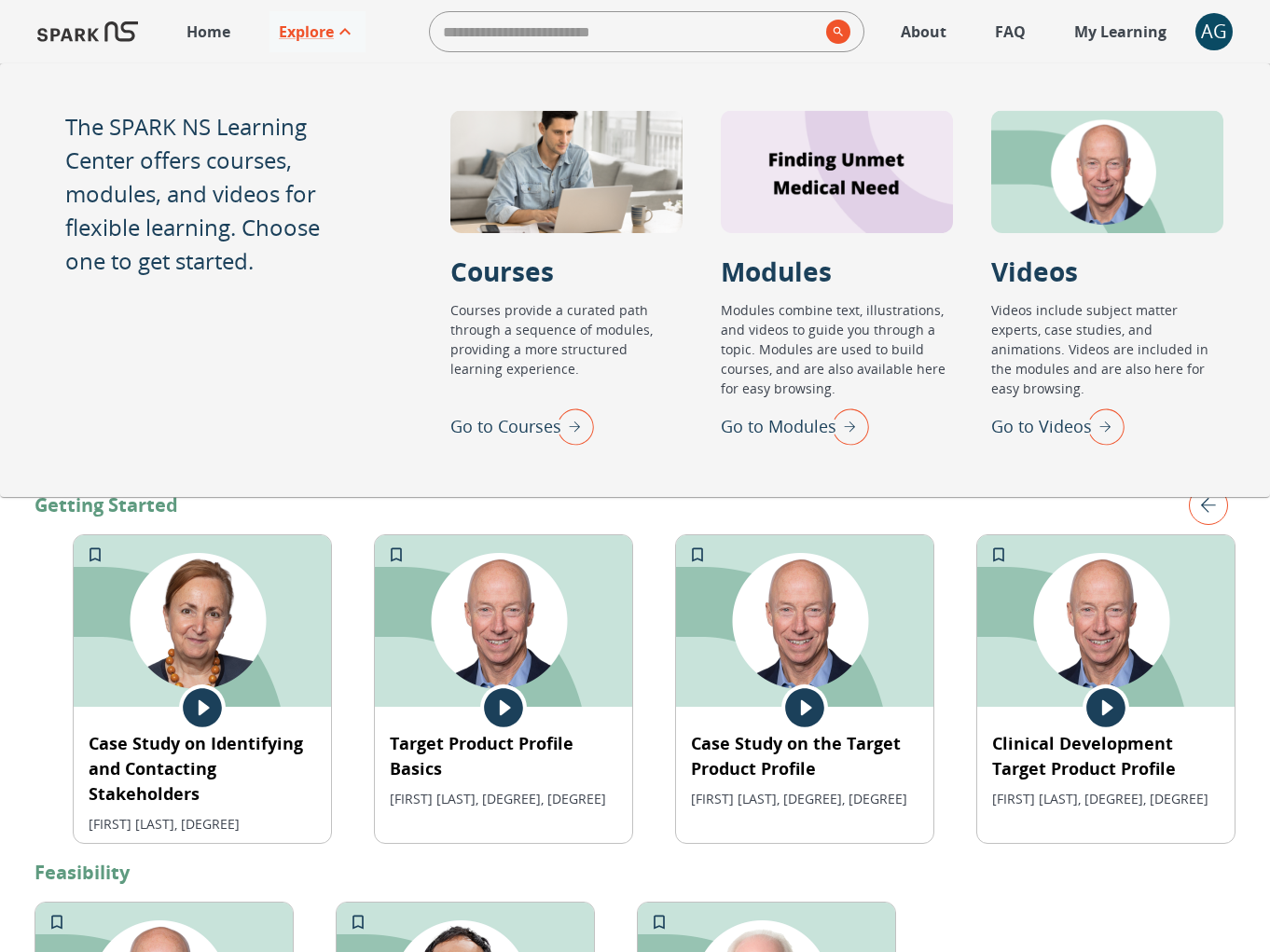 click on "Getting Started Case Study on Identifying Unmet Medical Need [FIRST] [LAST], [DEGREE], [DEGREE] Identifying Unmet Medical Need [FIRST] [LAST], [DEGREE], [DEGREE] Case Study on Understanding Disease [FIRST] [LAST], [DEGREE] Identifying and Contacting Stakeholders [FIRST] [LAST], [DEGREE] Case Study on Identifying and Contacting Stakeholders [FIRST] [LAST], [DEGREE] Target Product Profile Basics [FIRST] [LAST], [DEGREE], [DEGREE] Case Study on the Target Product Profile [FIRST] [LAST], [DEGREE], [DEGREE] Clinical Development Target Product Profile [FIRST] [LAST], [DEGREE], [DEGREE]" at bounding box center [635, 668] 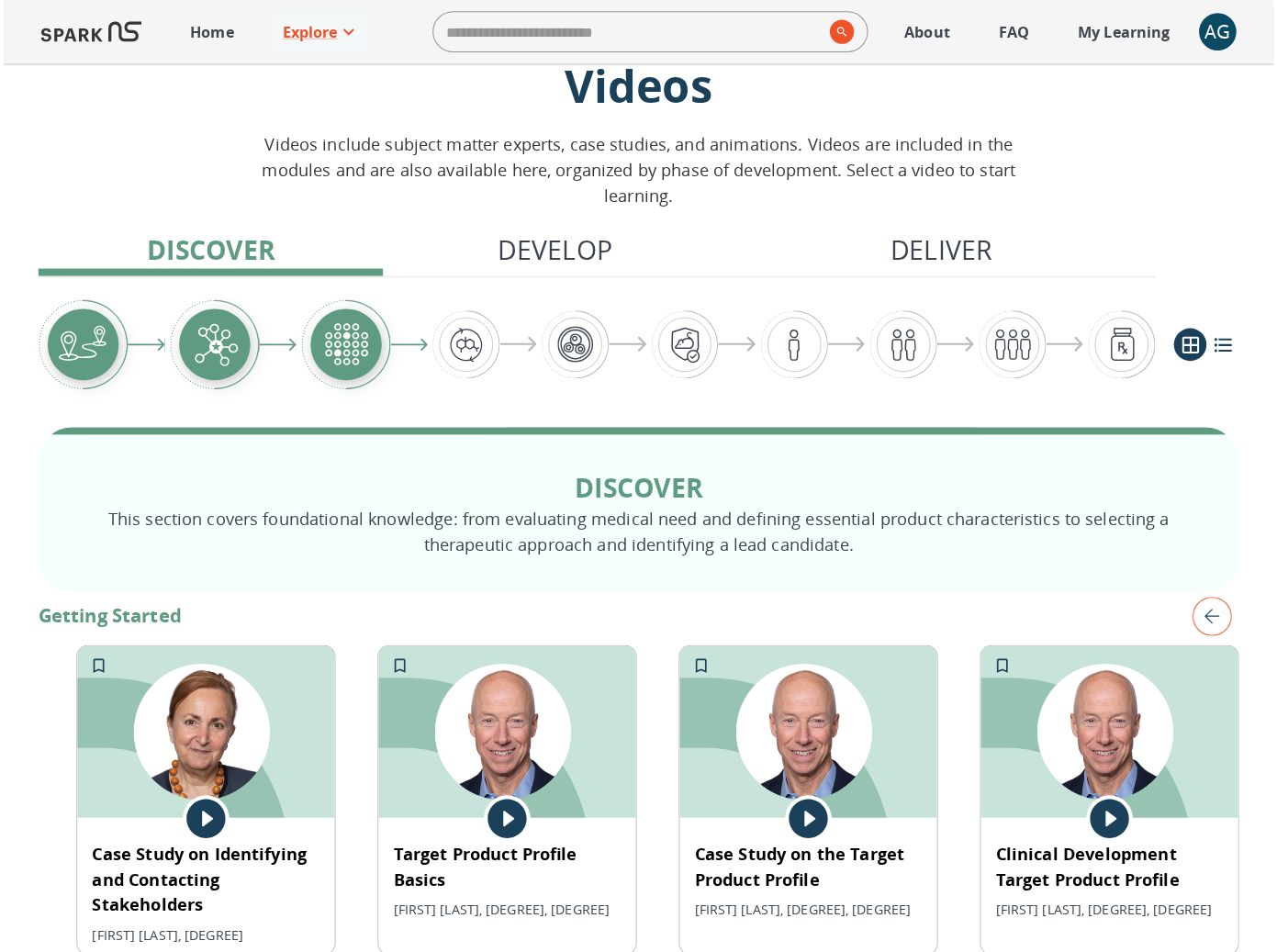 scroll, scrollTop: 0, scrollLeft: 0, axis: both 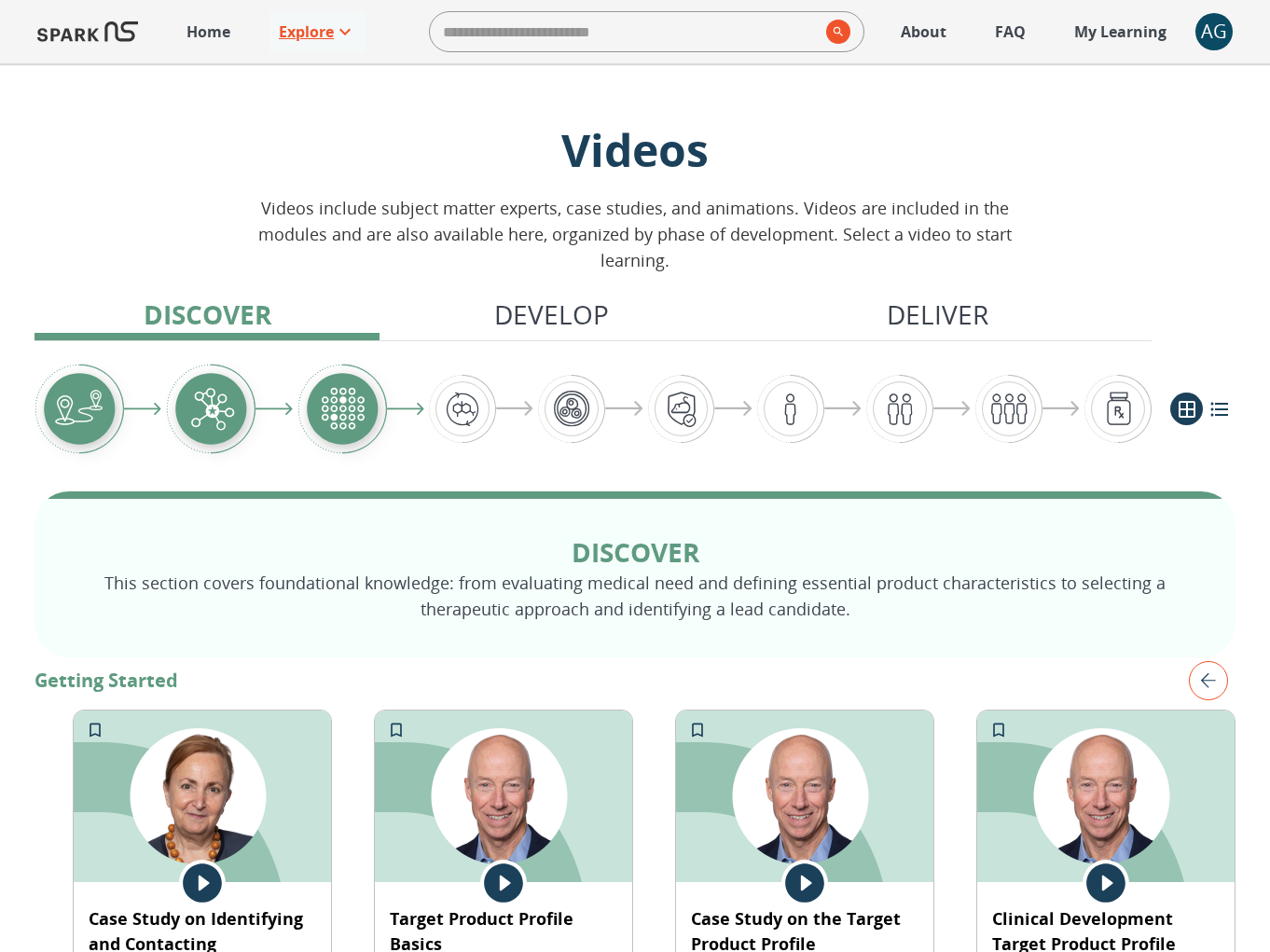click 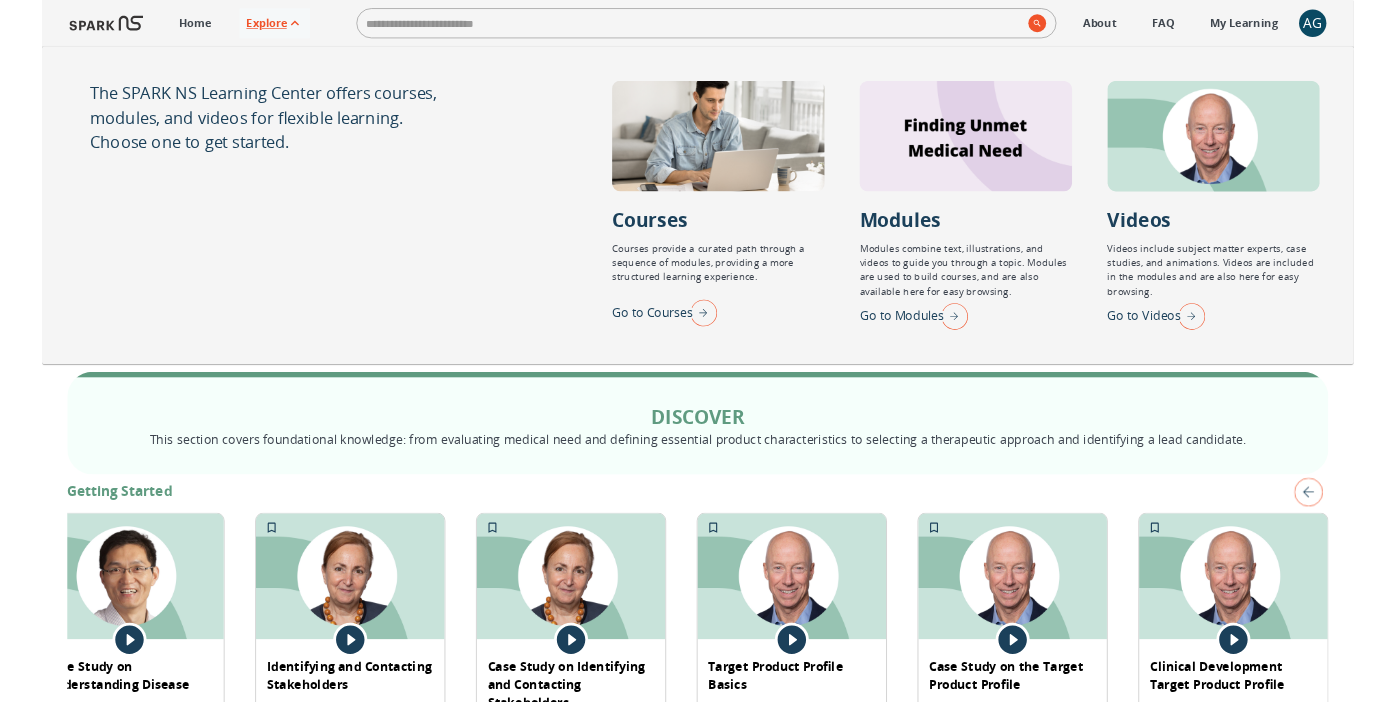 scroll, scrollTop: 0, scrollLeft: 694, axis: horizontal 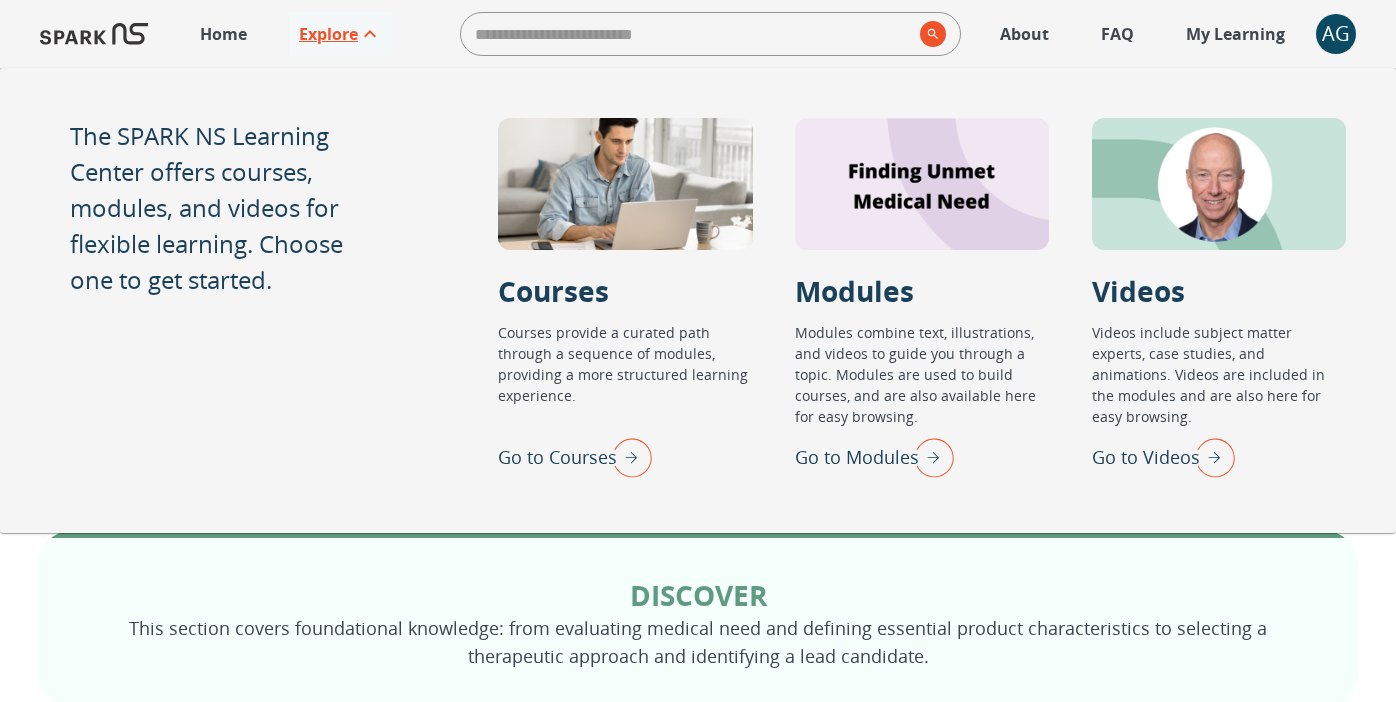 click at bounding box center [1210, 457] 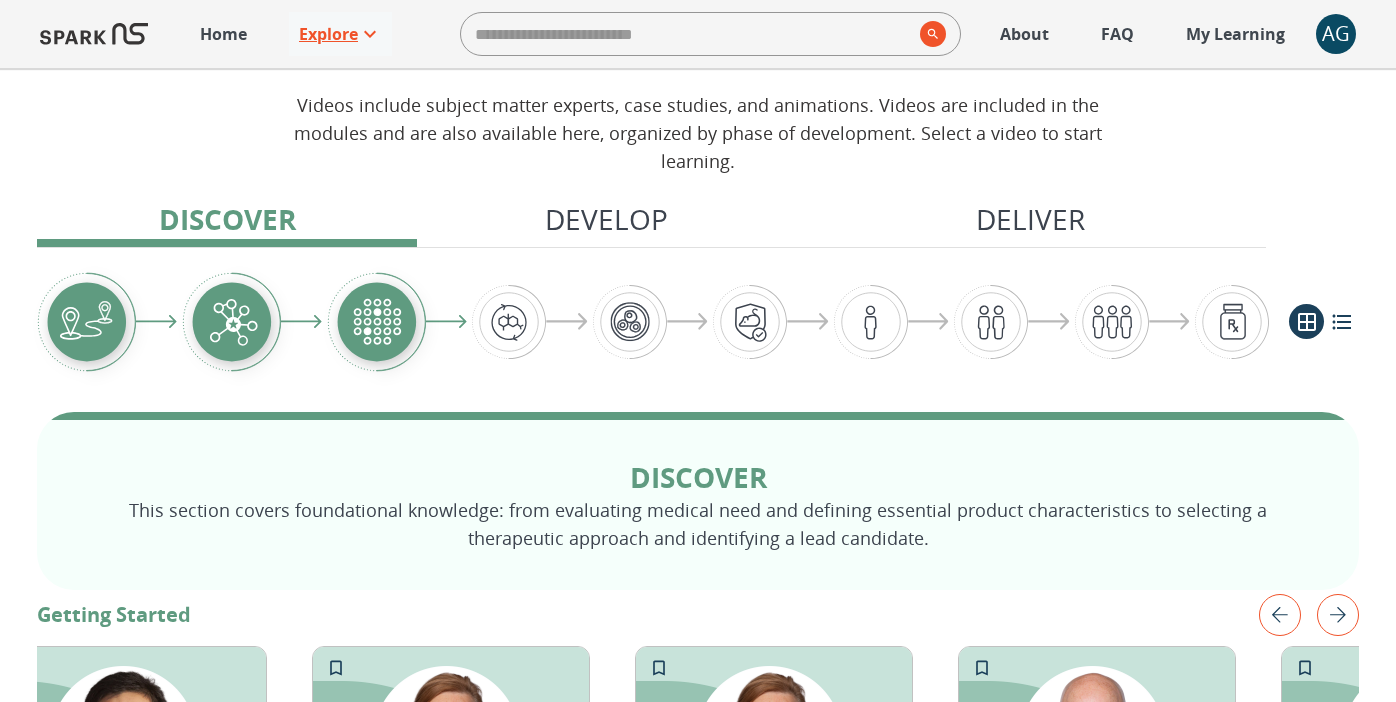 scroll, scrollTop: 0, scrollLeft: 0, axis: both 